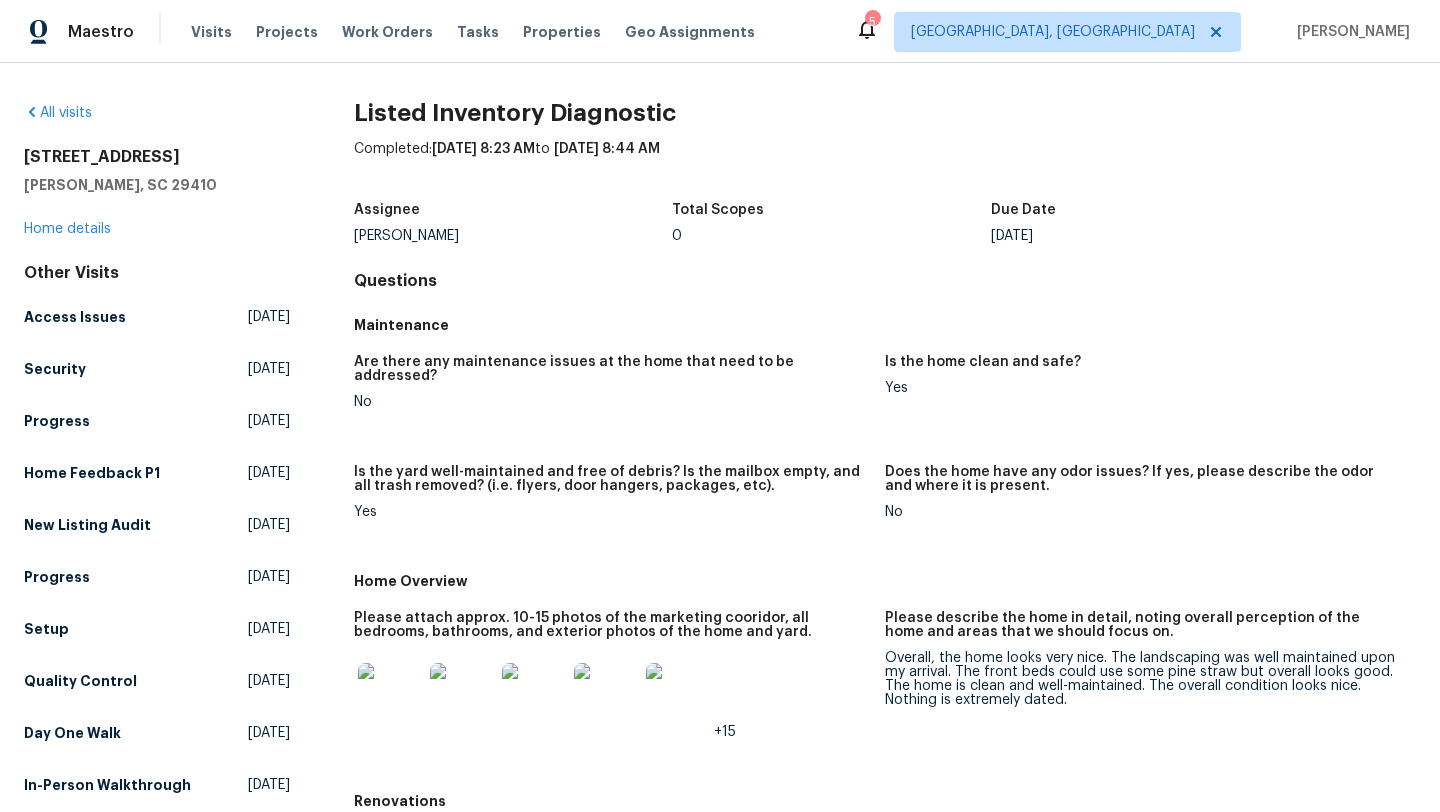 scroll, scrollTop: 0, scrollLeft: 0, axis: both 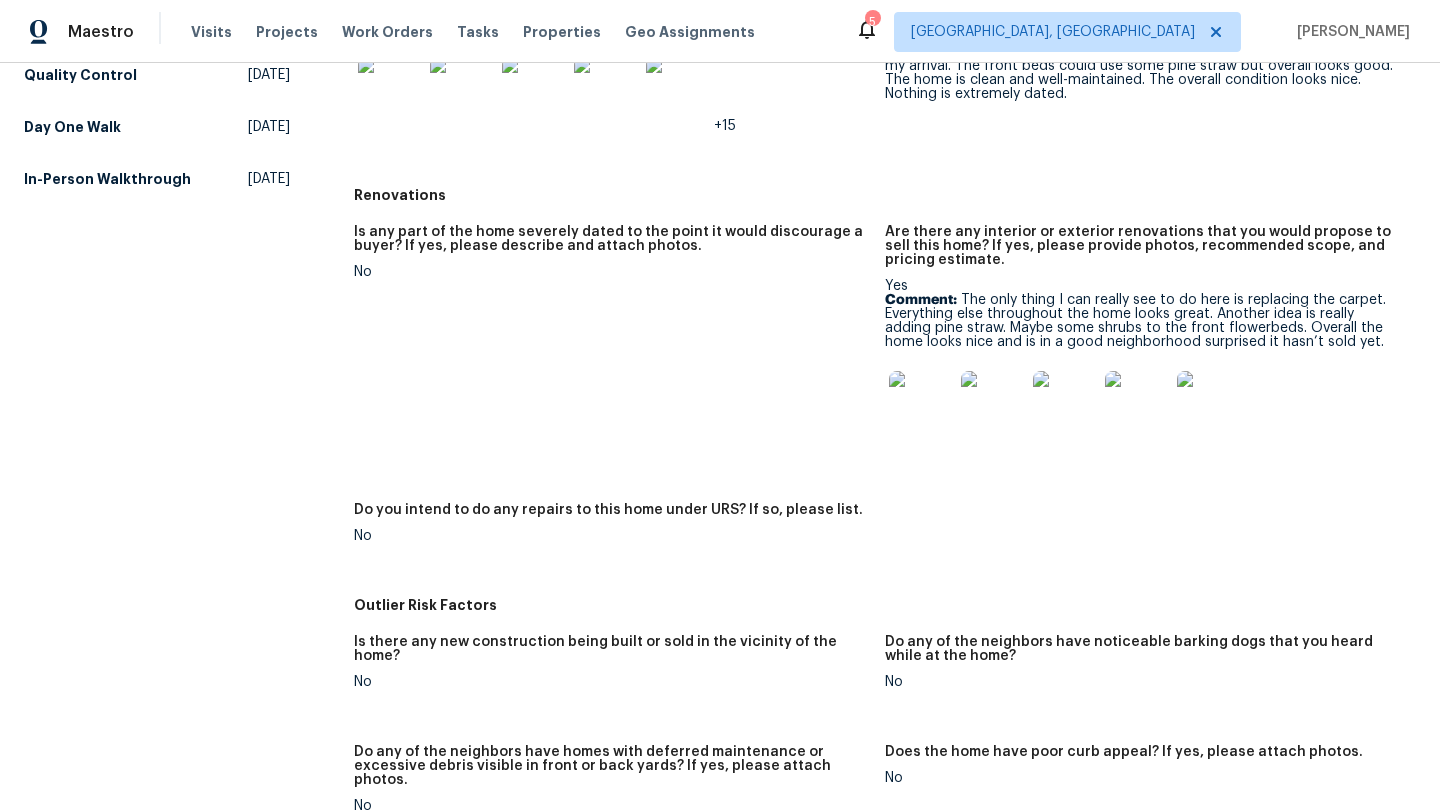 click at bounding box center [921, 403] 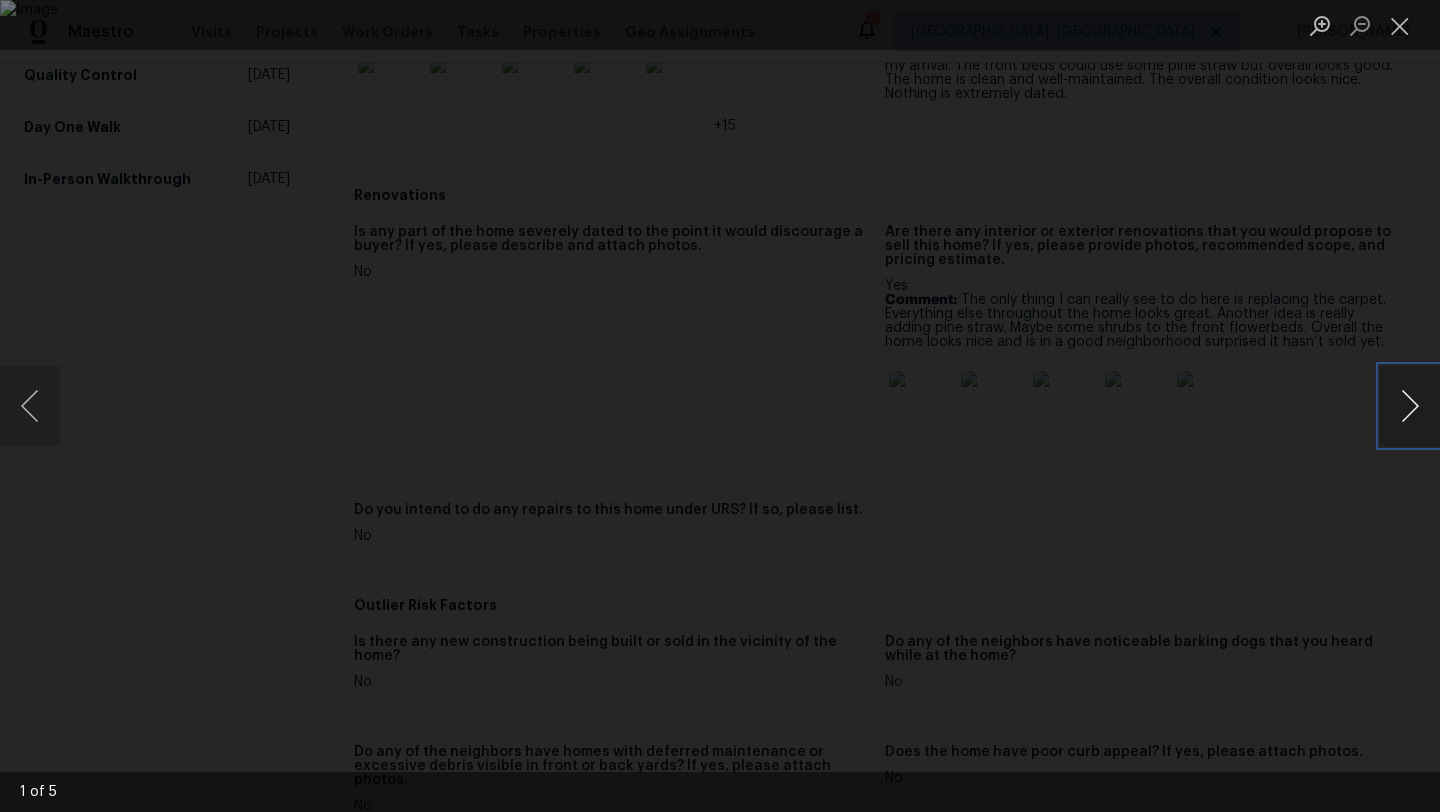 click at bounding box center [1410, 406] 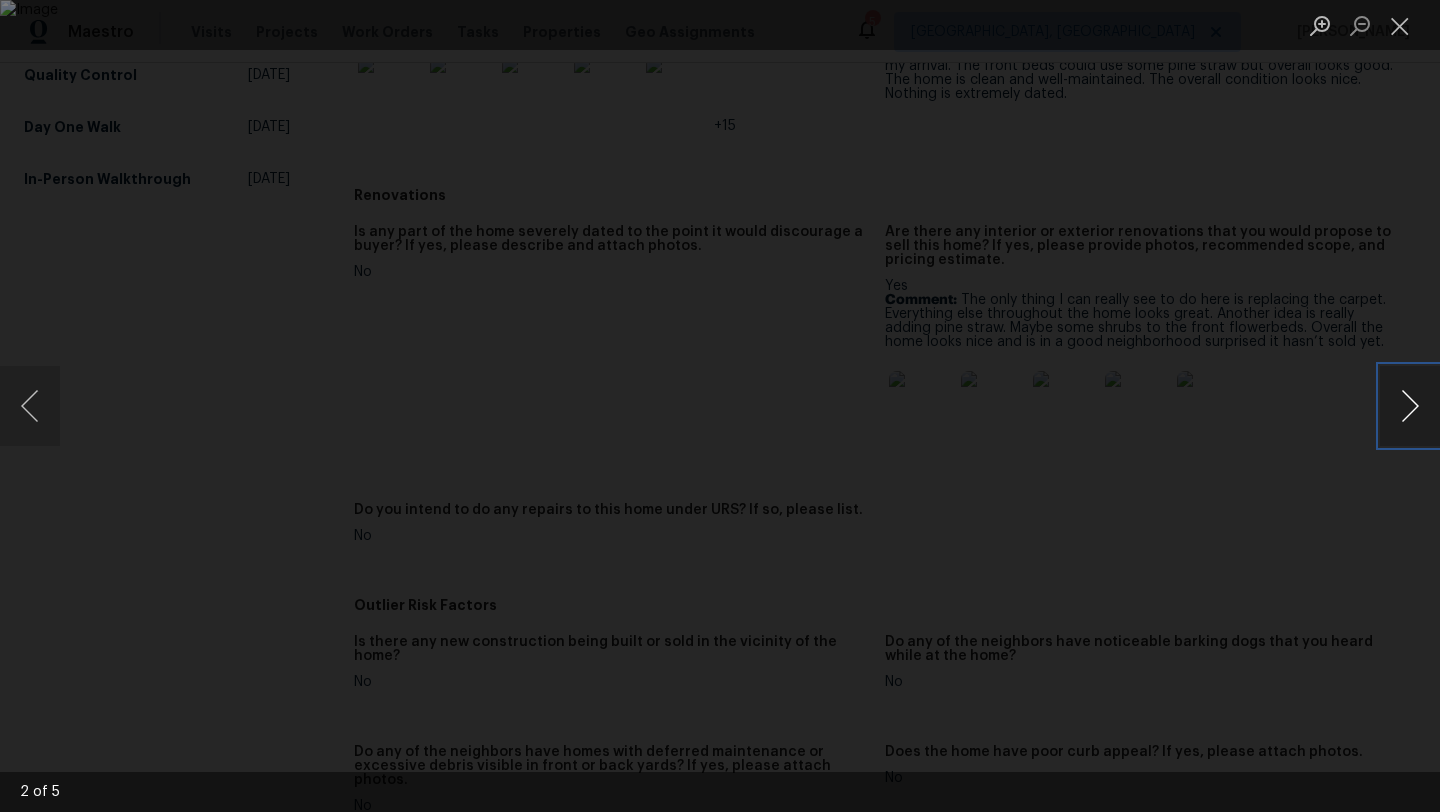 click at bounding box center (1410, 406) 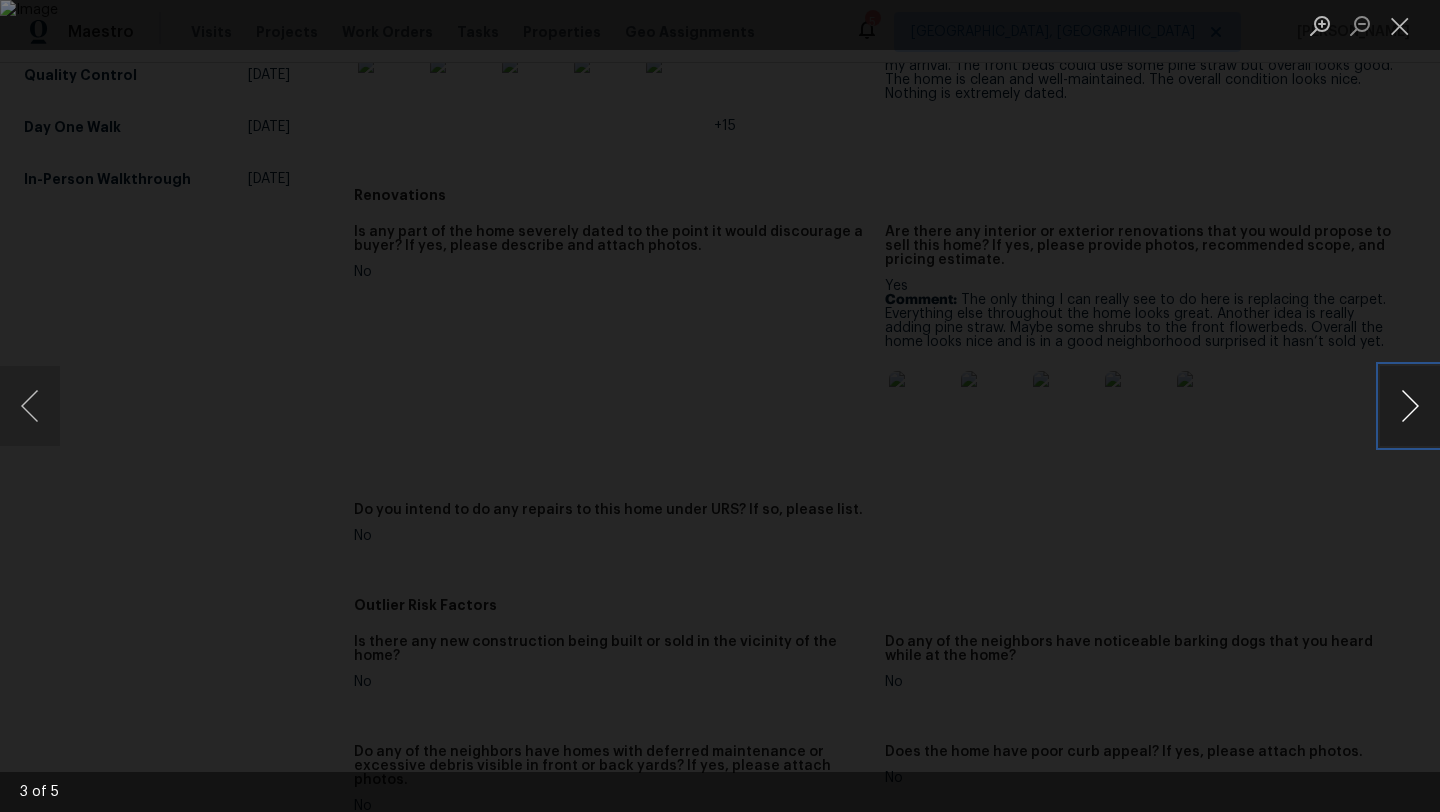 click at bounding box center (1410, 406) 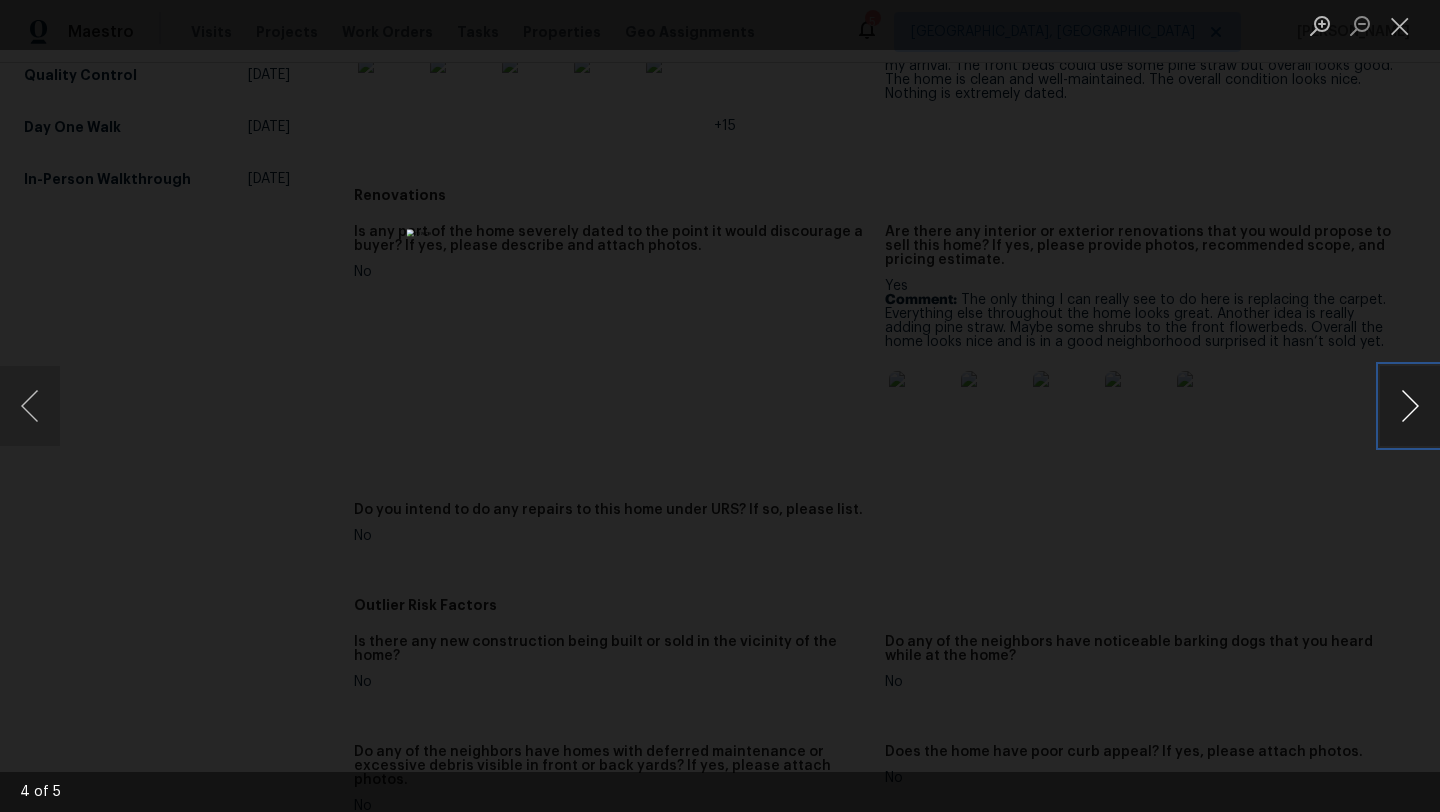 click at bounding box center (1410, 406) 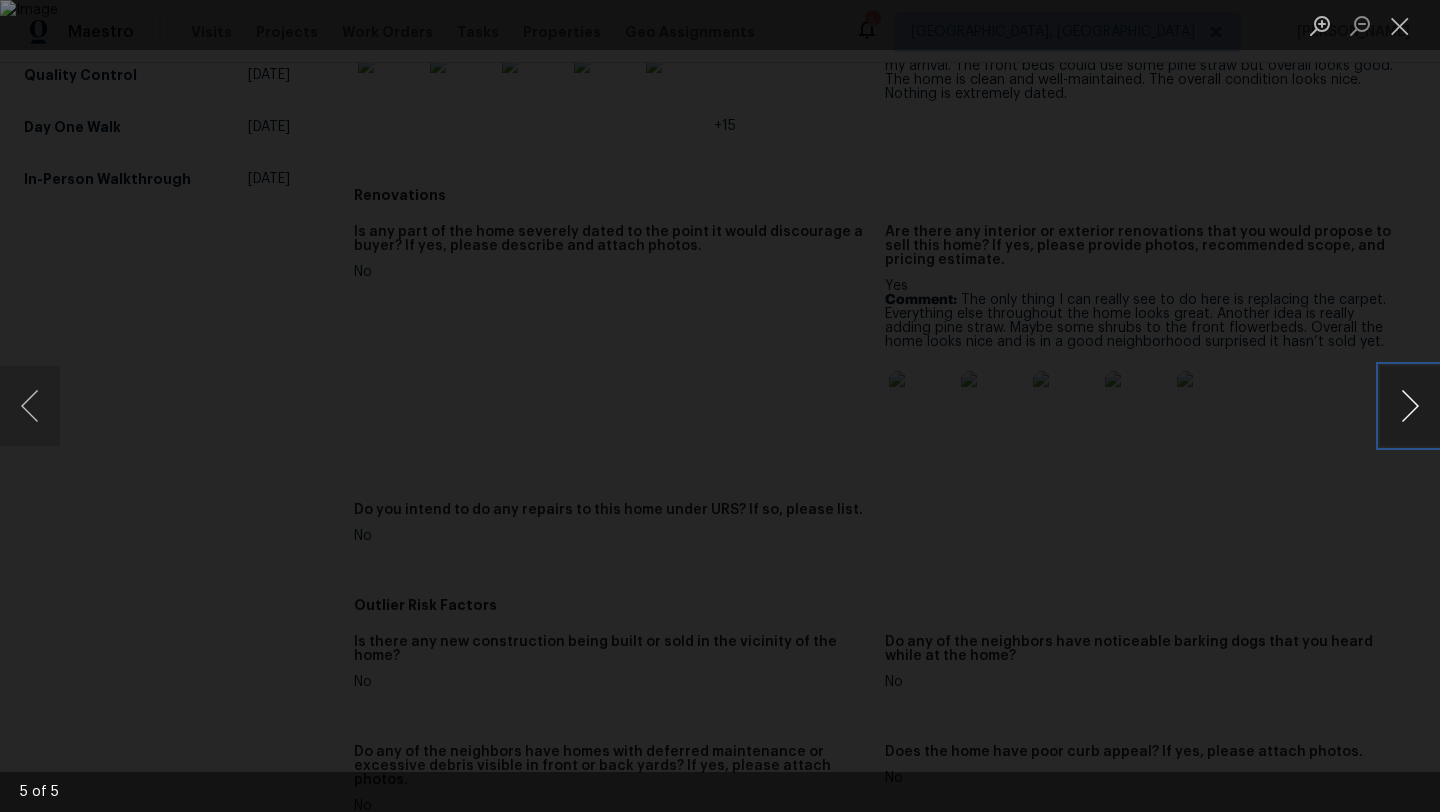 click at bounding box center (1410, 406) 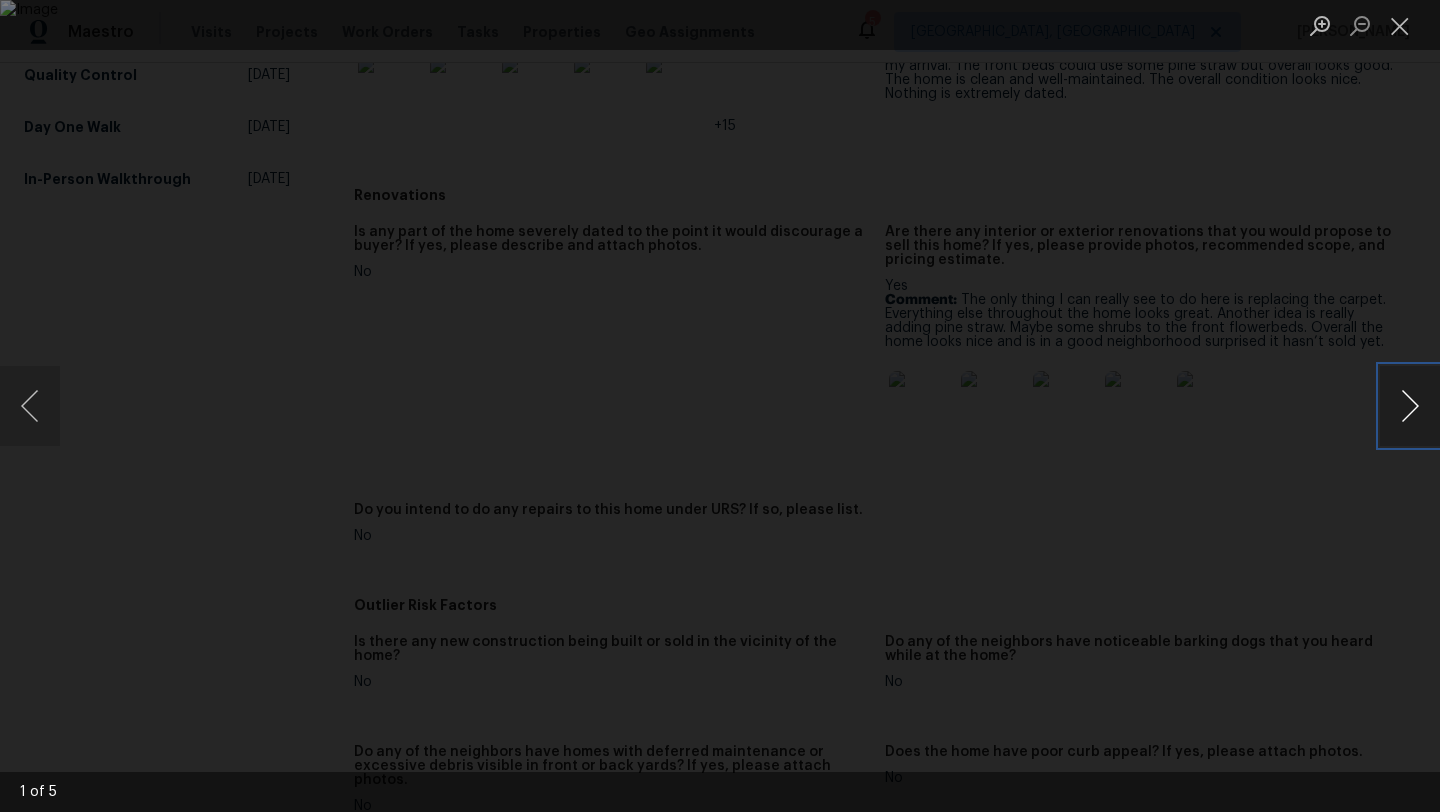 click at bounding box center [1410, 406] 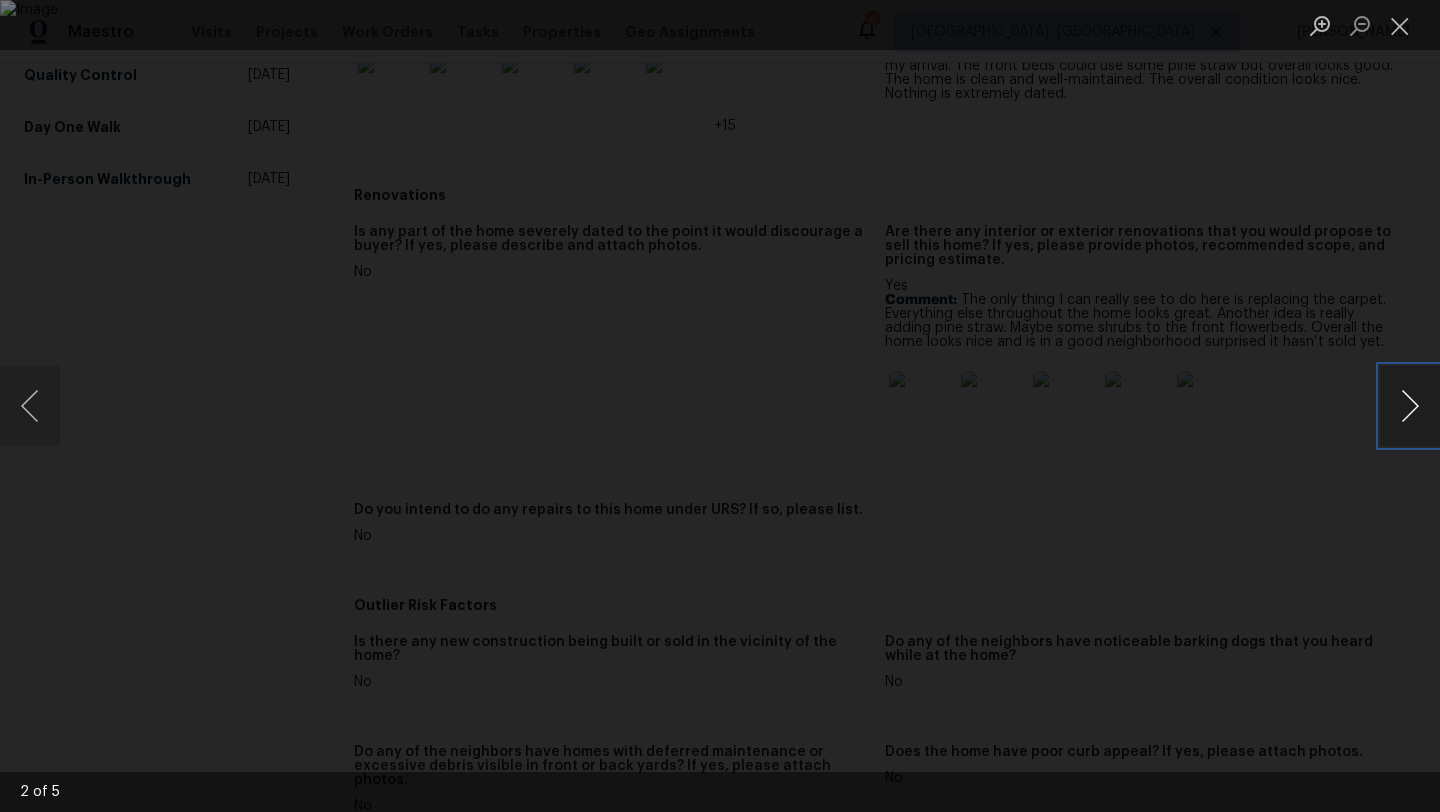 click at bounding box center (1410, 406) 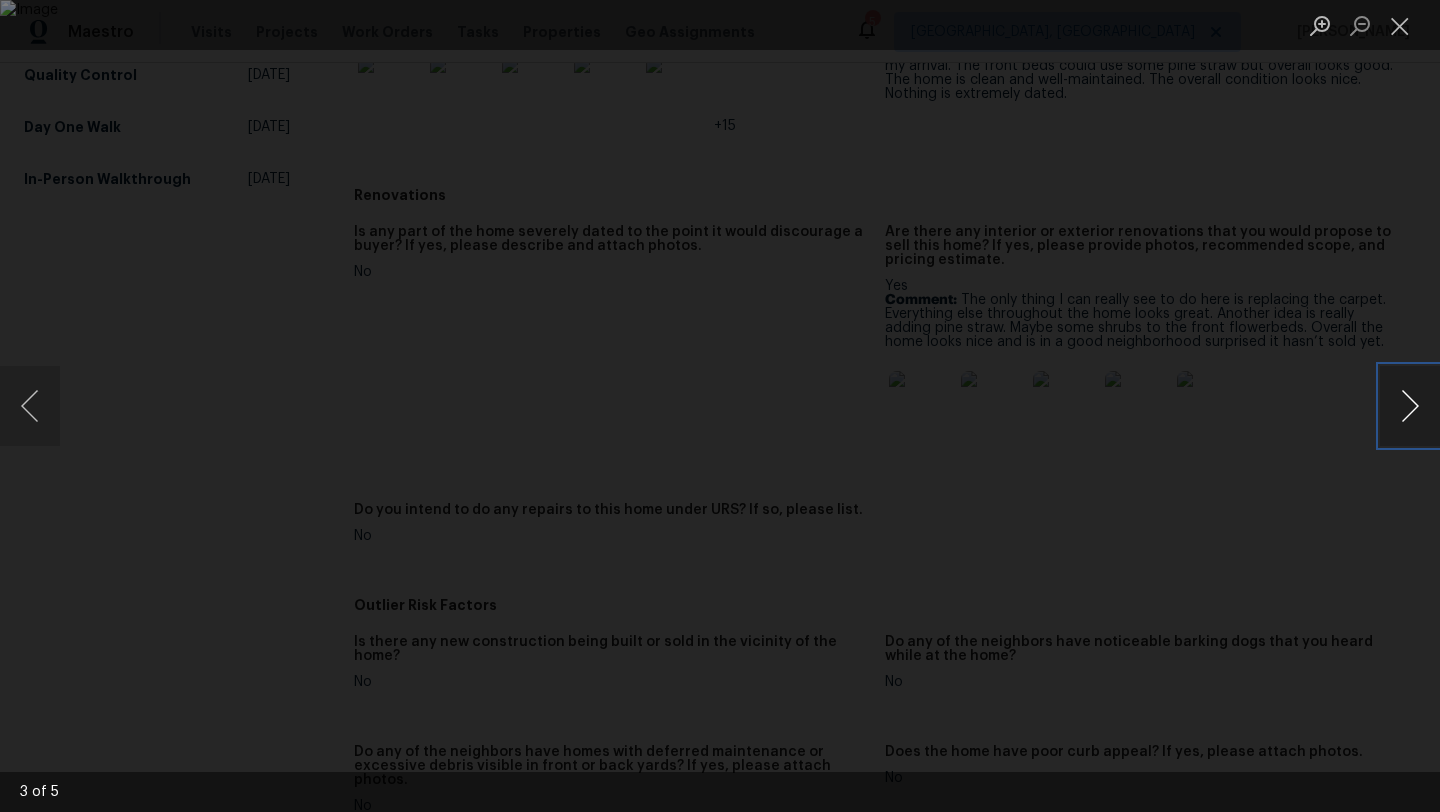 click at bounding box center [1410, 406] 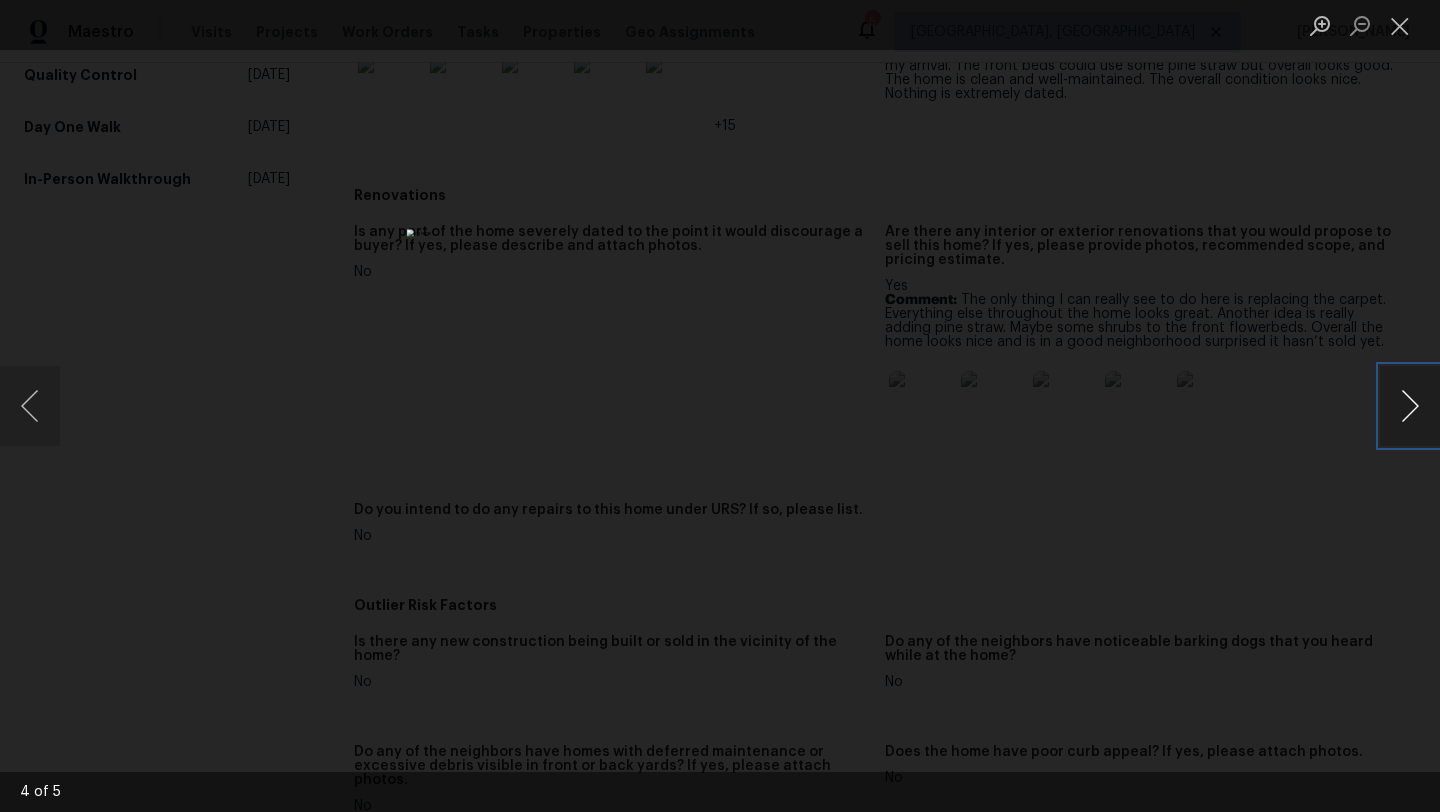 click at bounding box center [1410, 406] 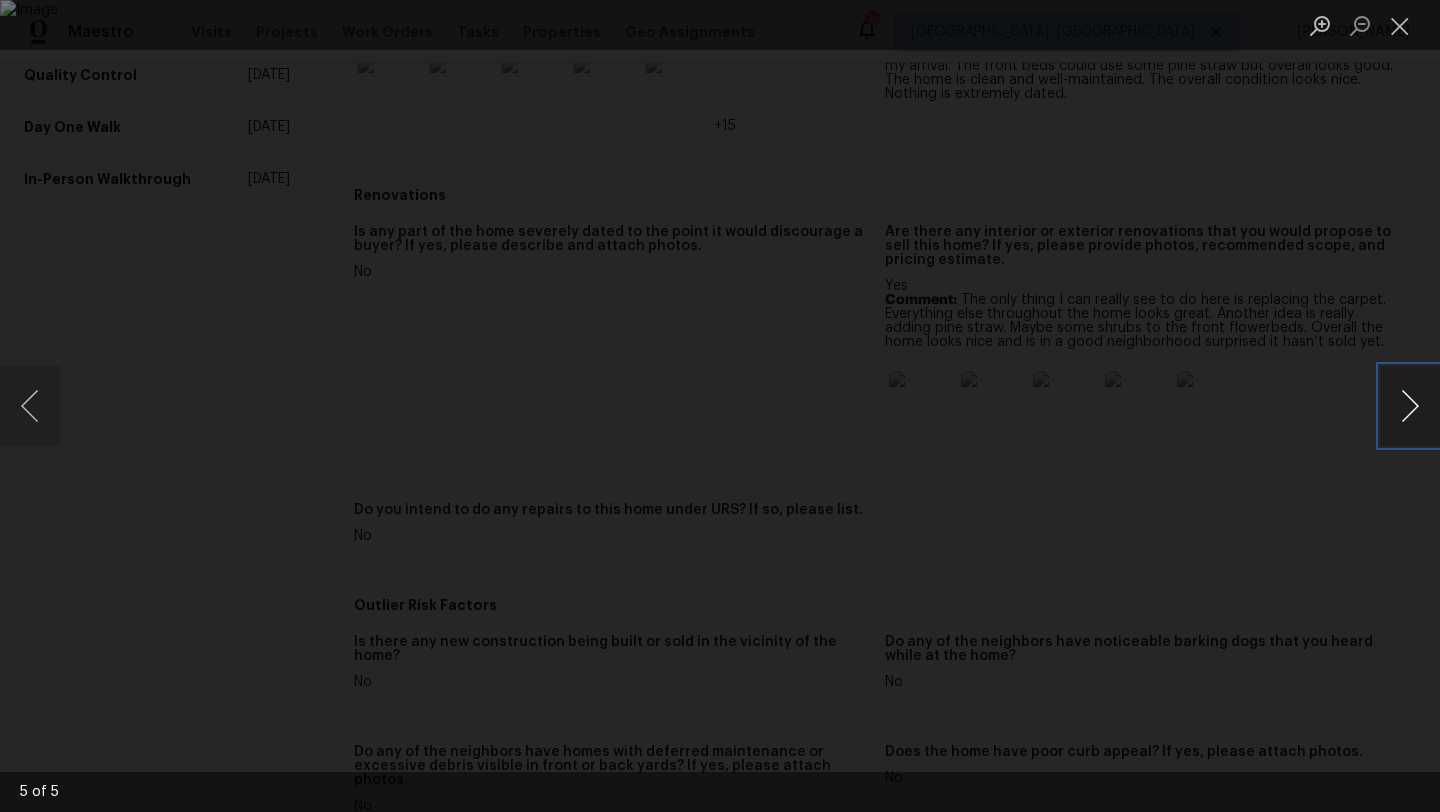 click at bounding box center [1410, 406] 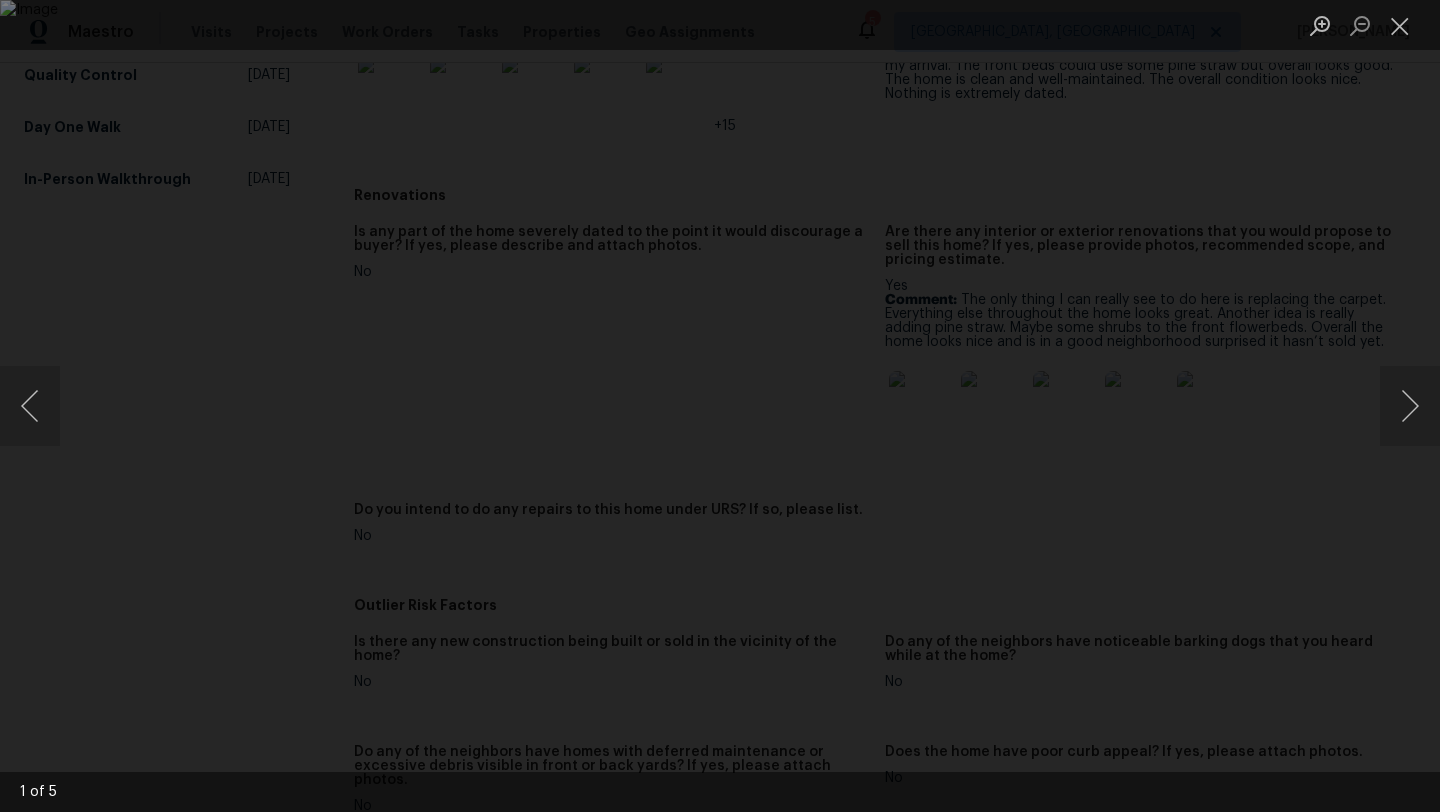 click at bounding box center (720, 406) 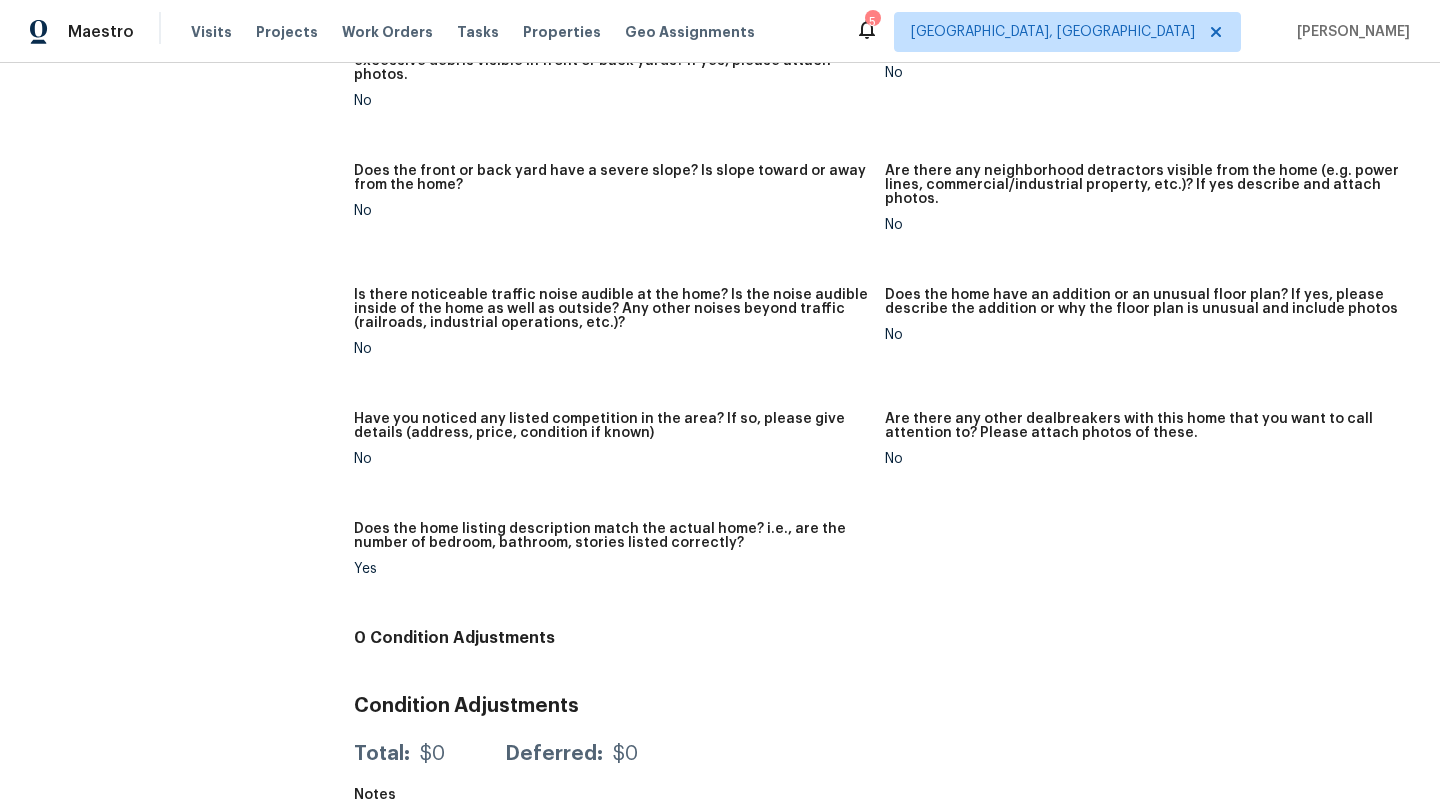 scroll, scrollTop: 0, scrollLeft: 0, axis: both 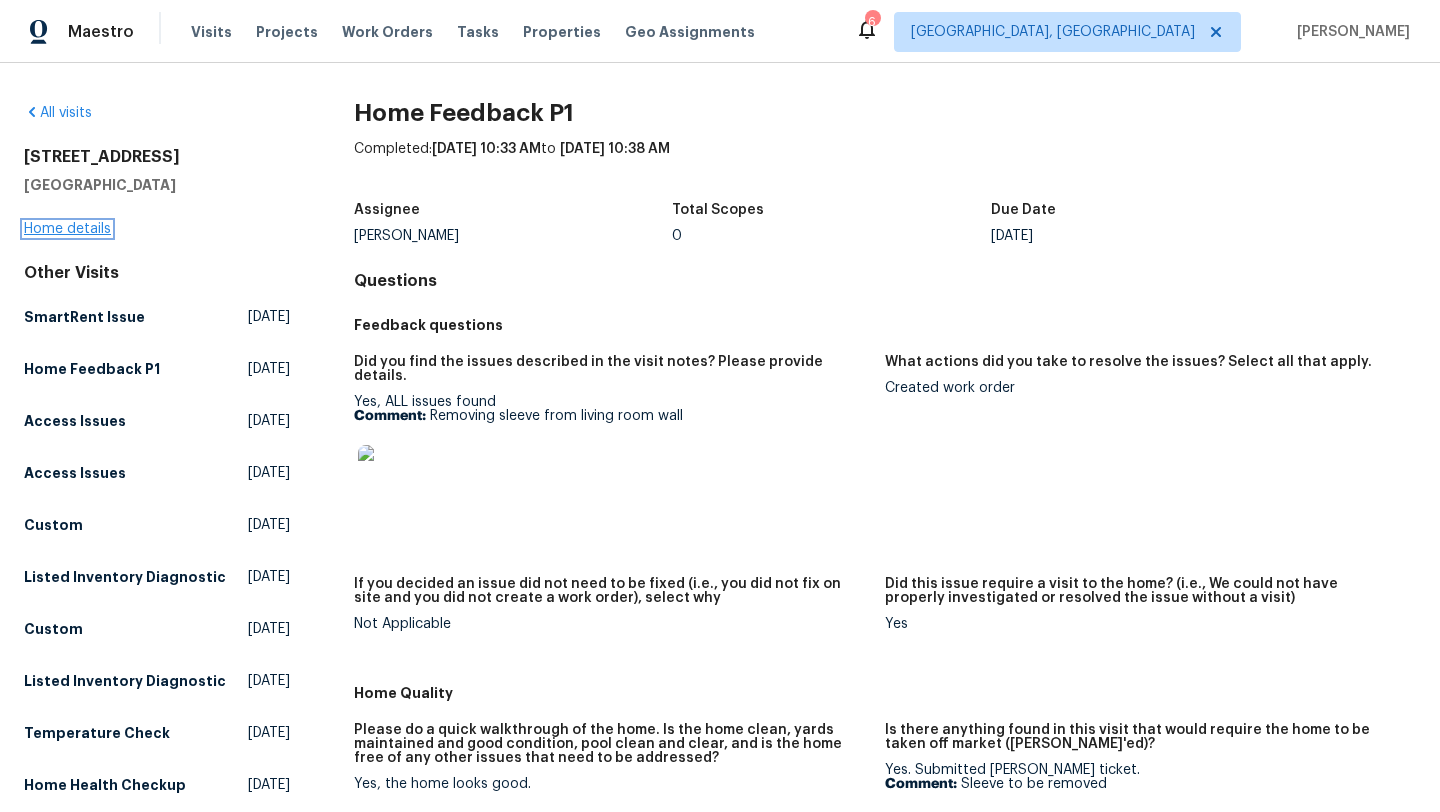 click on "Home details" at bounding box center (67, 229) 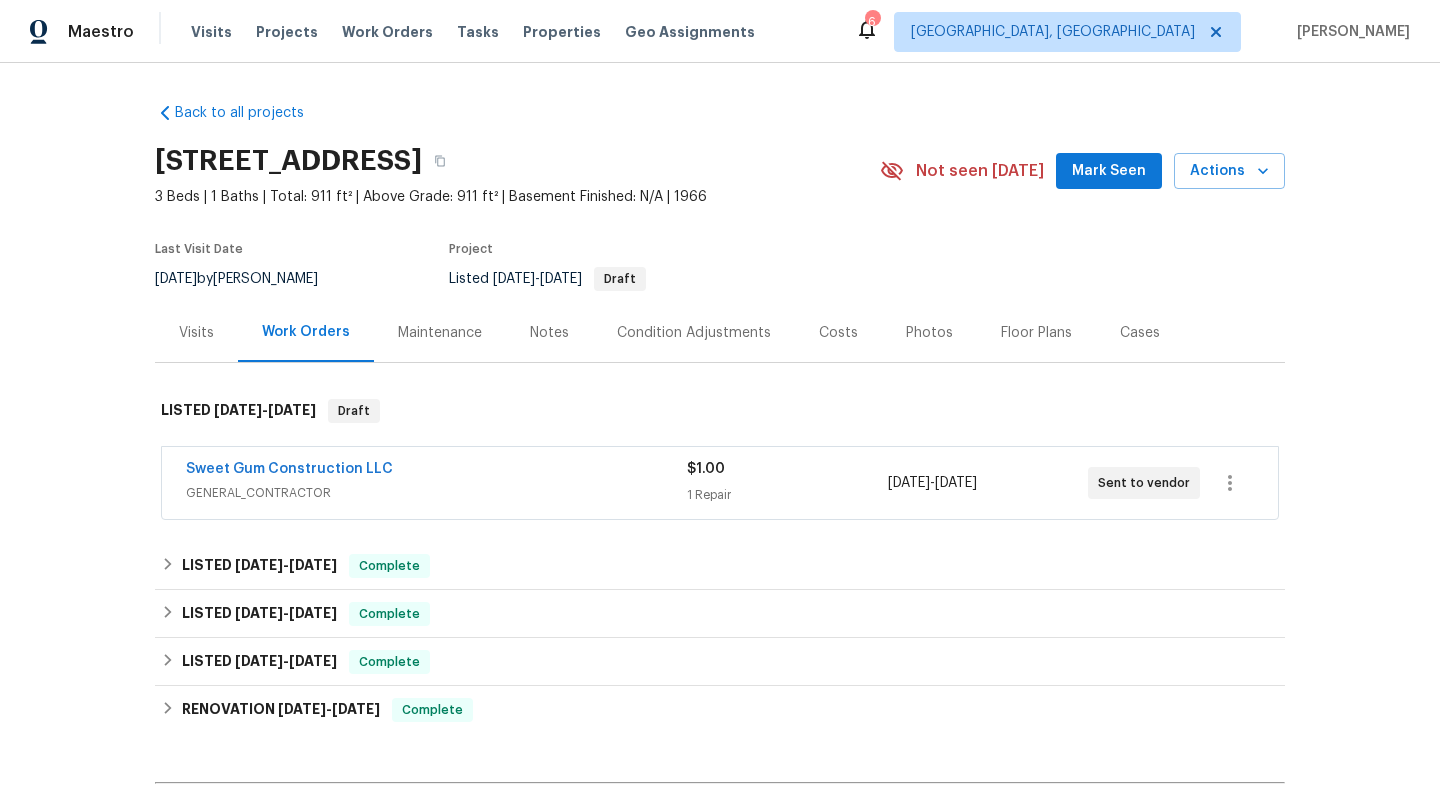 click on "GENERAL_CONTRACTOR" at bounding box center [436, 493] 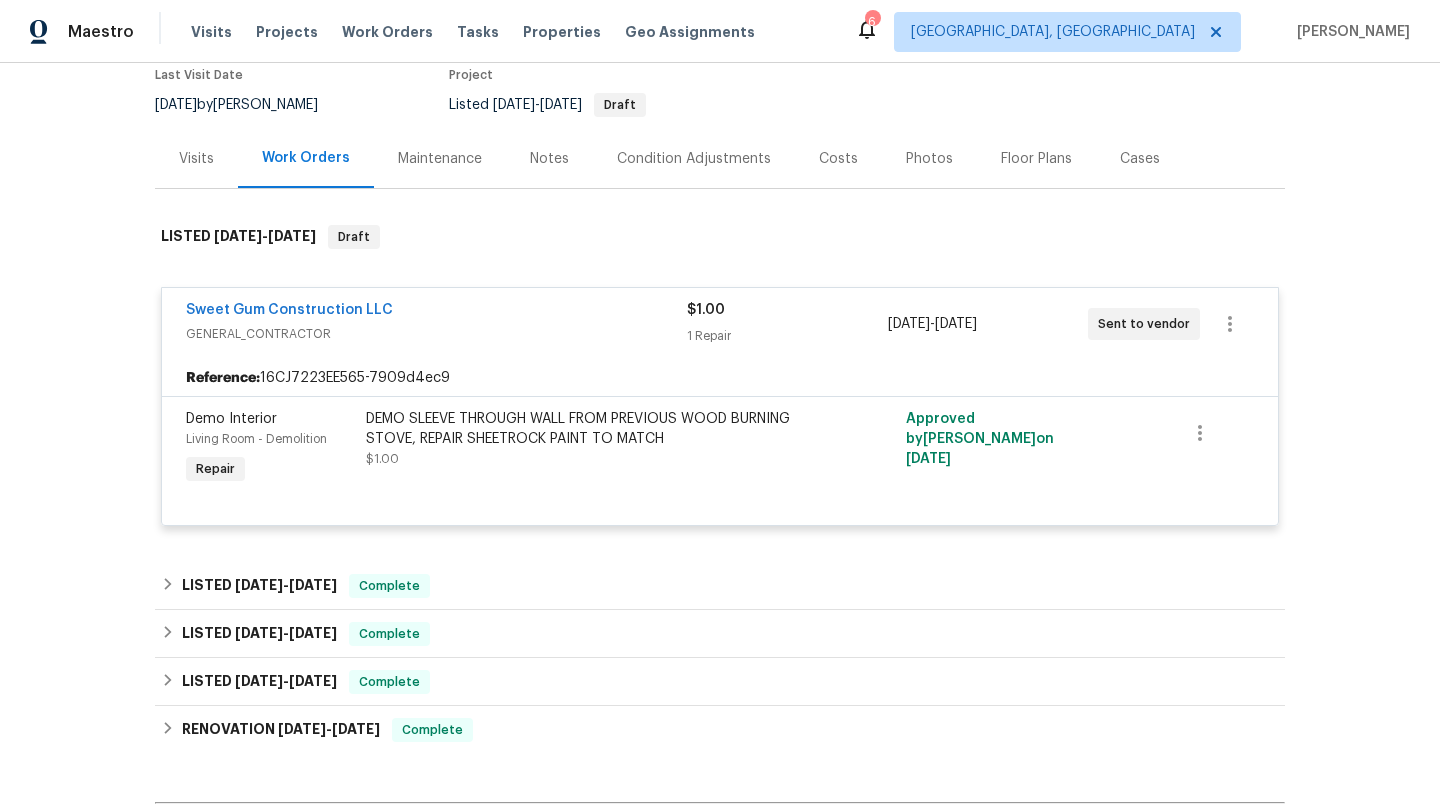 scroll, scrollTop: 179, scrollLeft: 0, axis: vertical 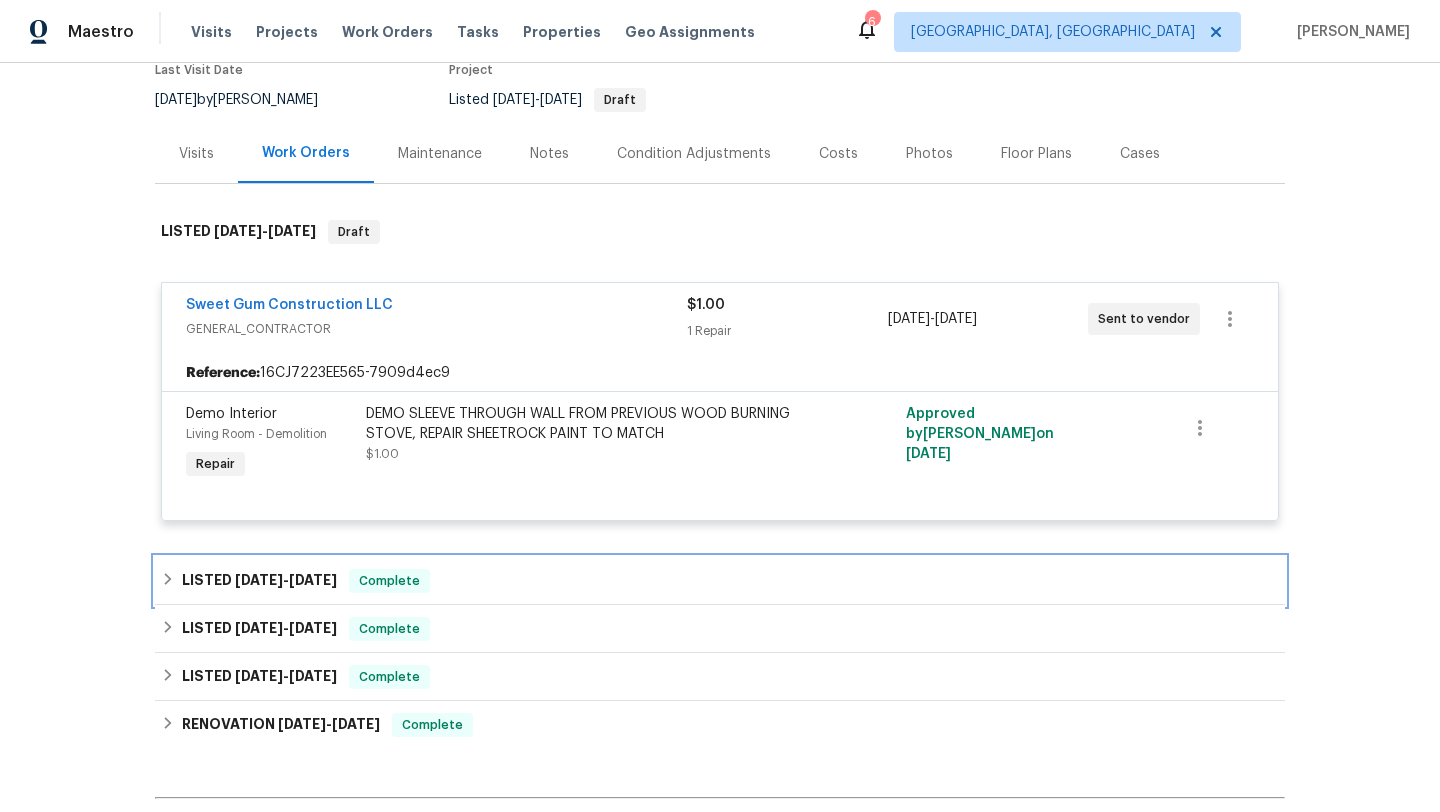 click on "LISTED   [DATE]  -  [DATE] Complete" at bounding box center [720, 581] 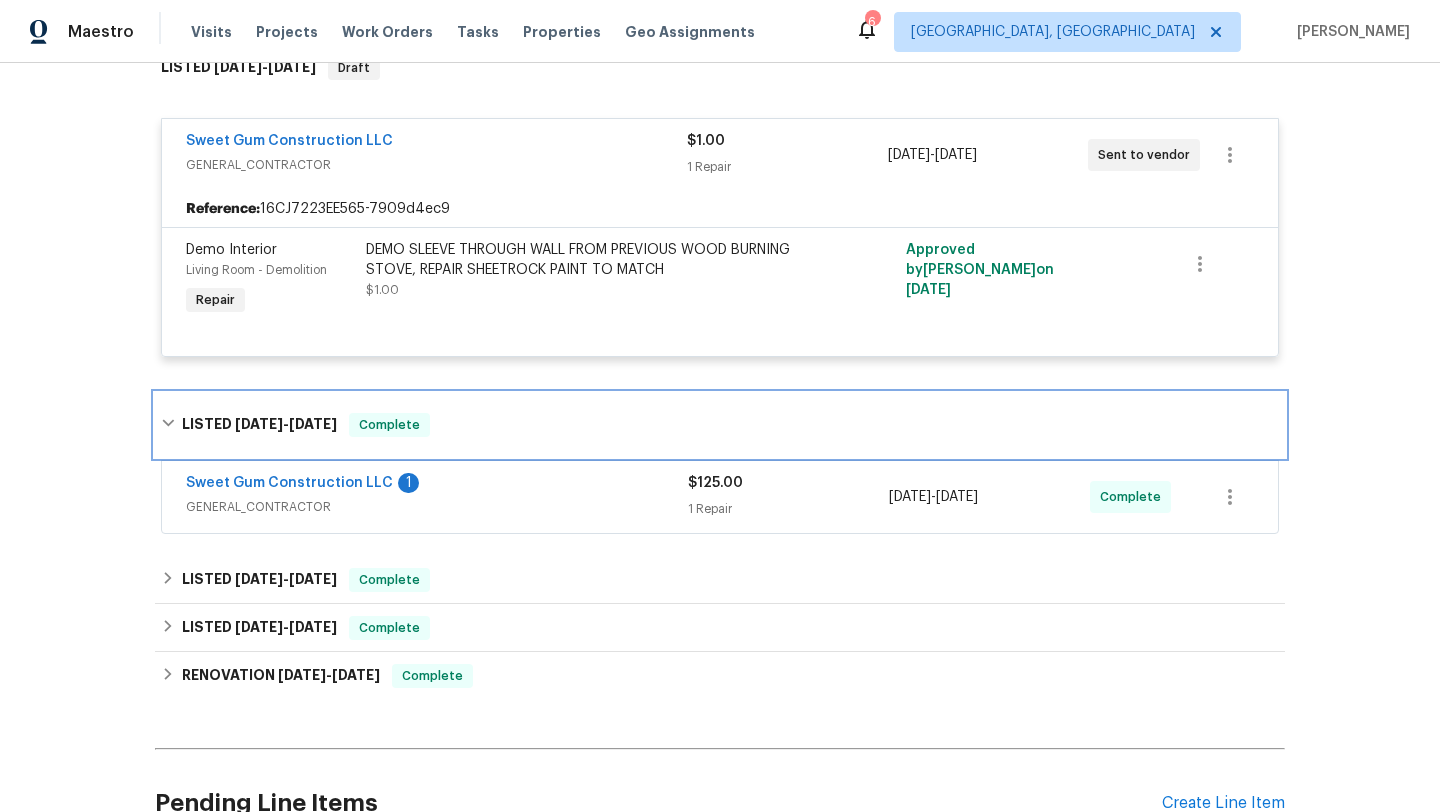 scroll, scrollTop: 344, scrollLeft: 0, axis: vertical 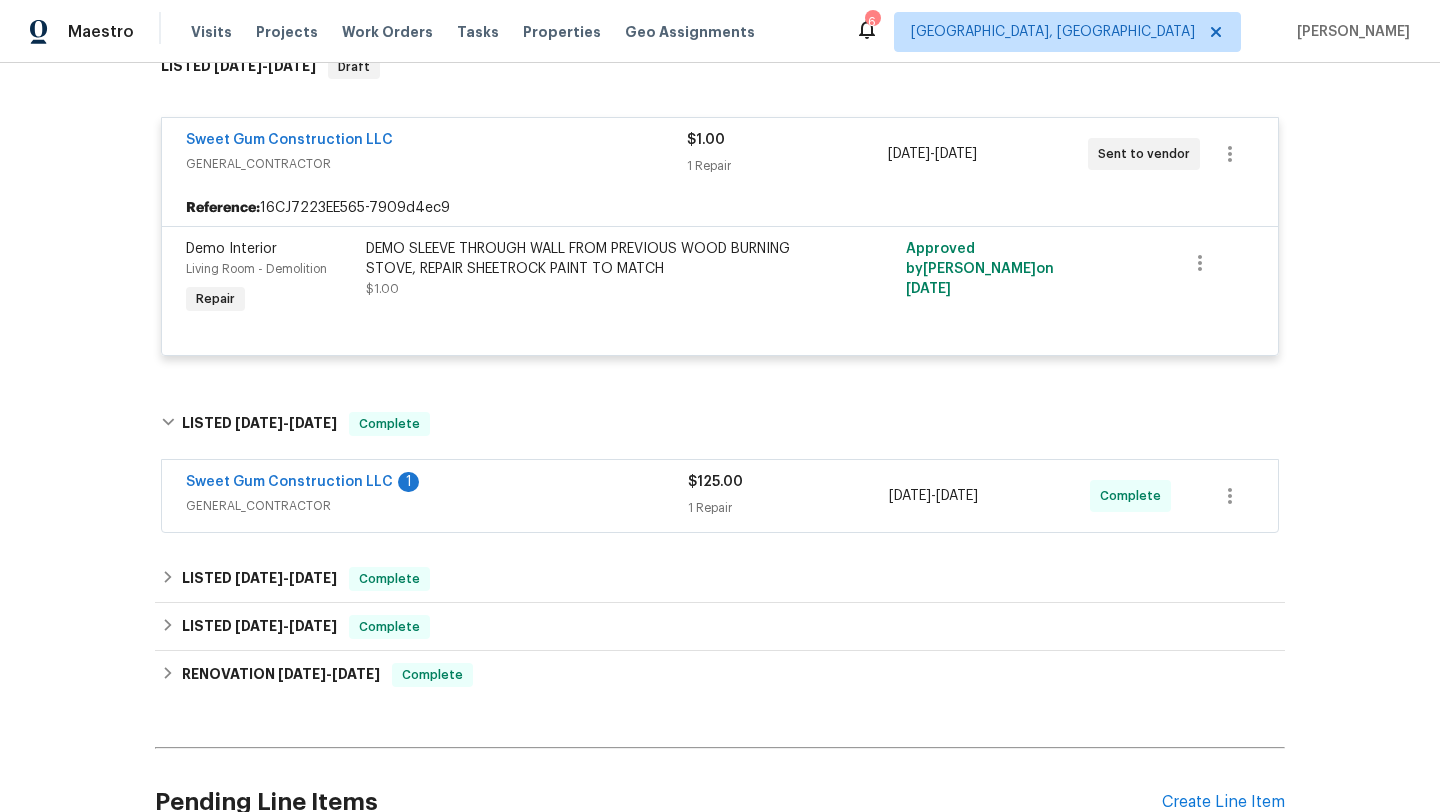 click on "GENERAL_CONTRACTOR" at bounding box center [437, 506] 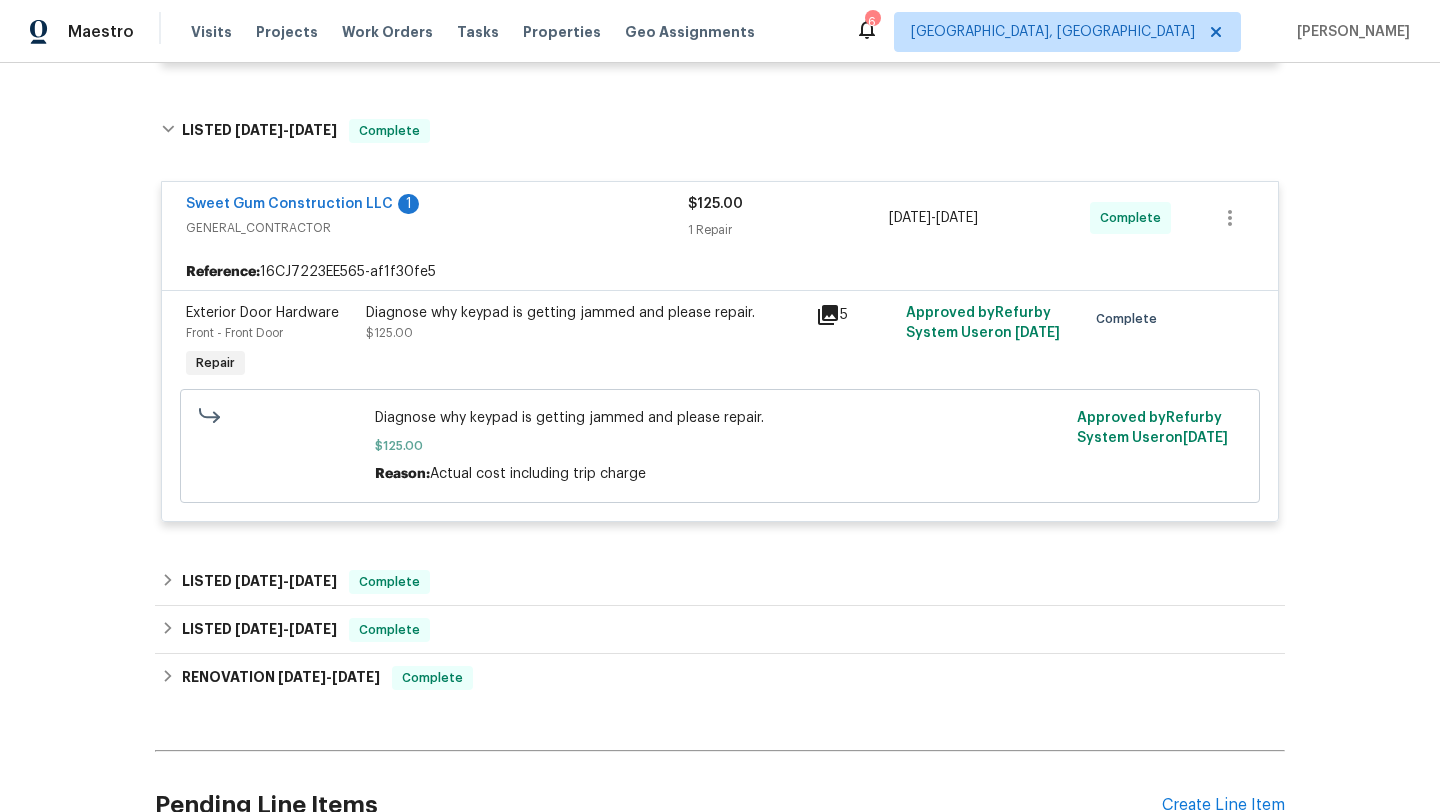 scroll, scrollTop: 780, scrollLeft: 0, axis: vertical 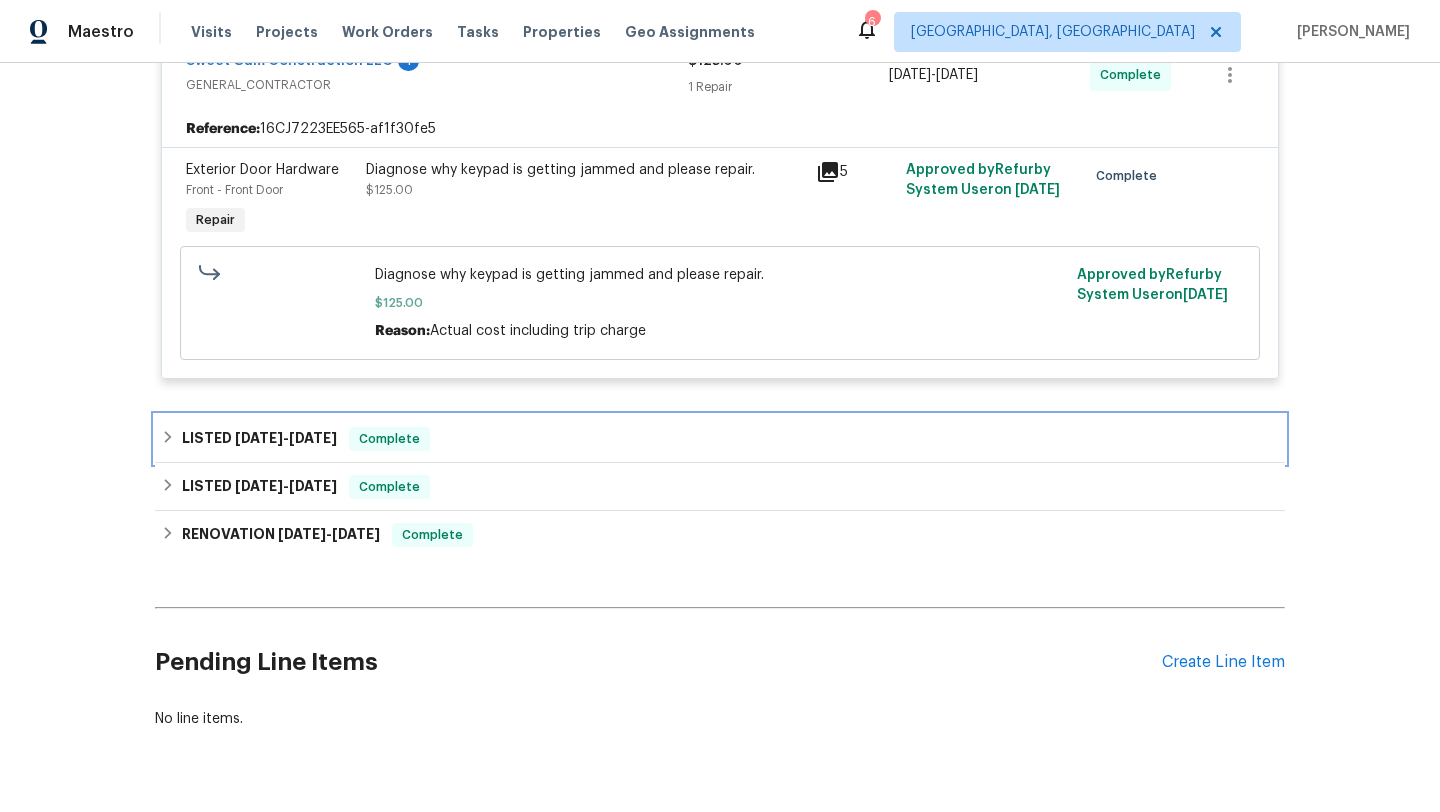 click on "LISTED   [DATE]  -  [DATE] Complete" at bounding box center [720, 439] 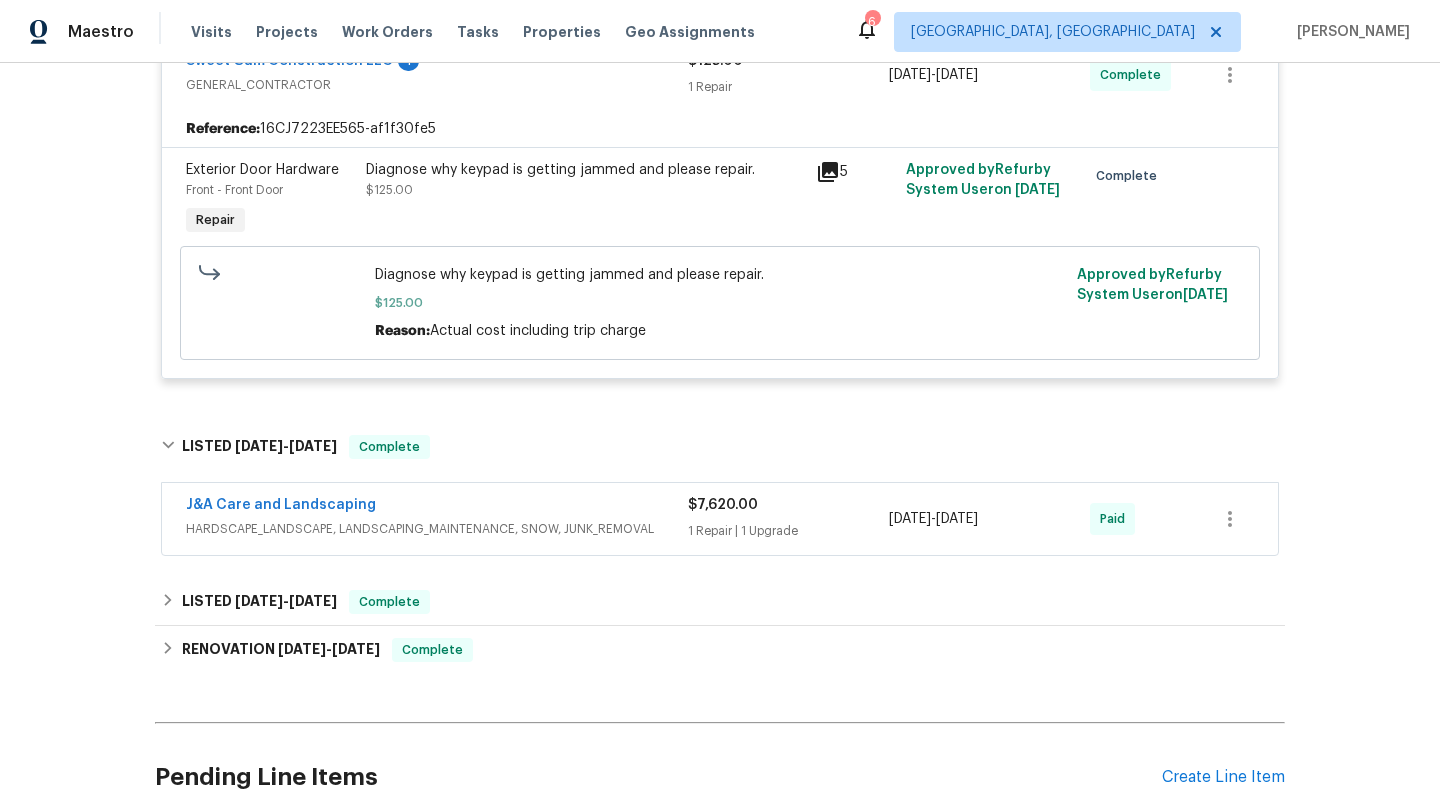 click on "J&A Care and Landscaping" at bounding box center [437, 507] 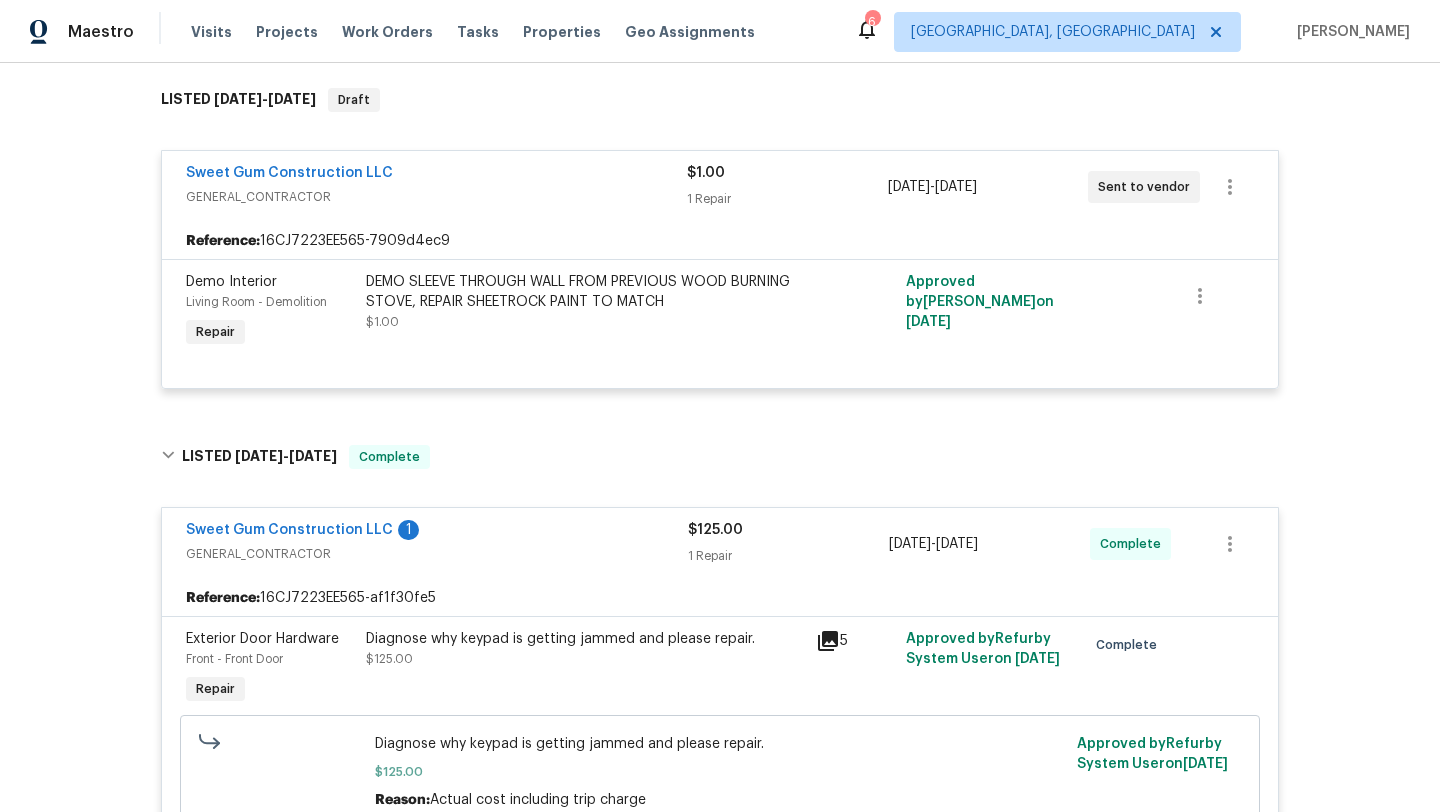 scroll, scrollTop: 299, scrollLeft: 0, axis: vertical 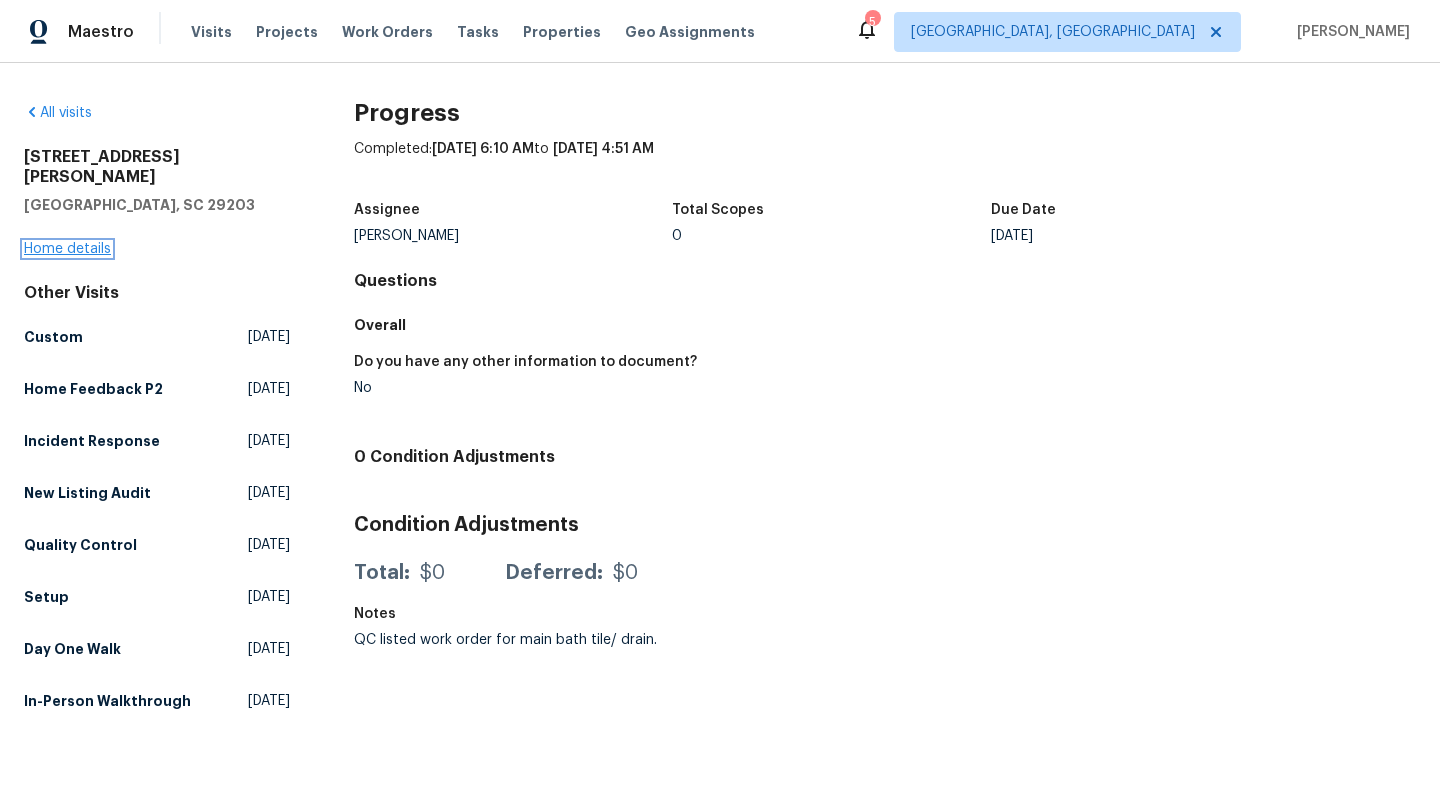 click on "Home details" at bounding box center [67, 249] 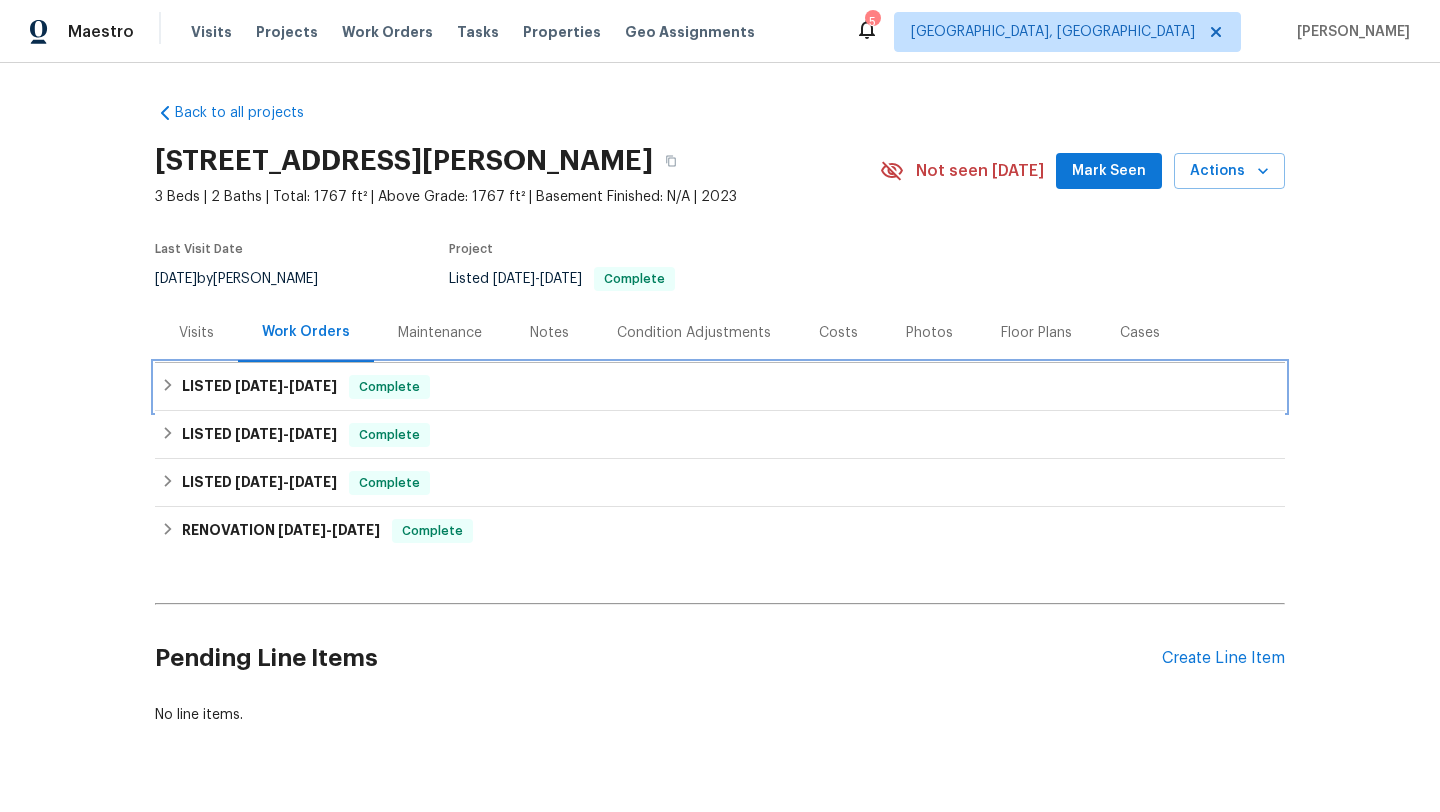 click on "LISTED   6/18/25  -  6/30/25 Complete" at bounding box center [720, 387] 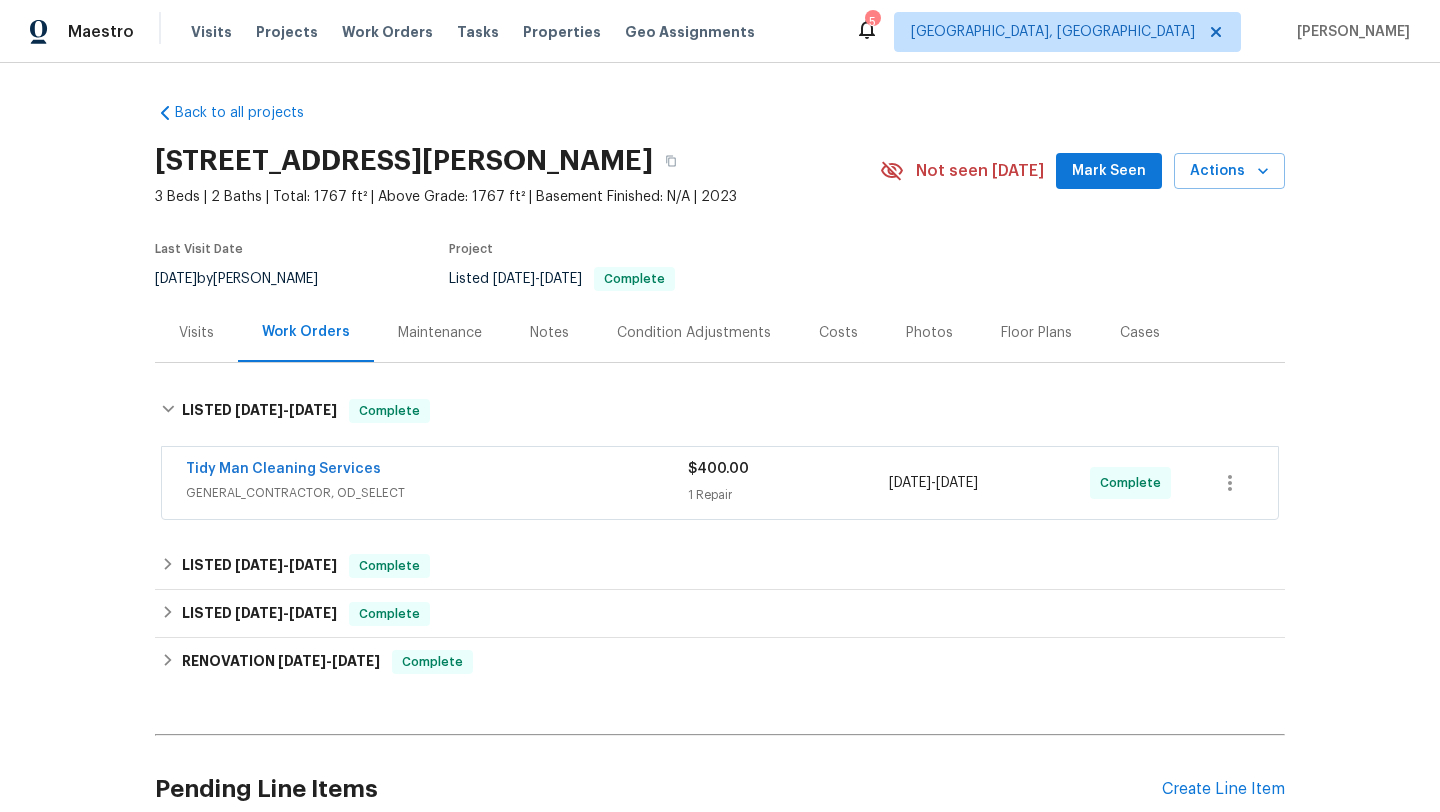 click on "GENERAL_CONTRACTOR, OD_SELECT" at bounding box center (437, 493) 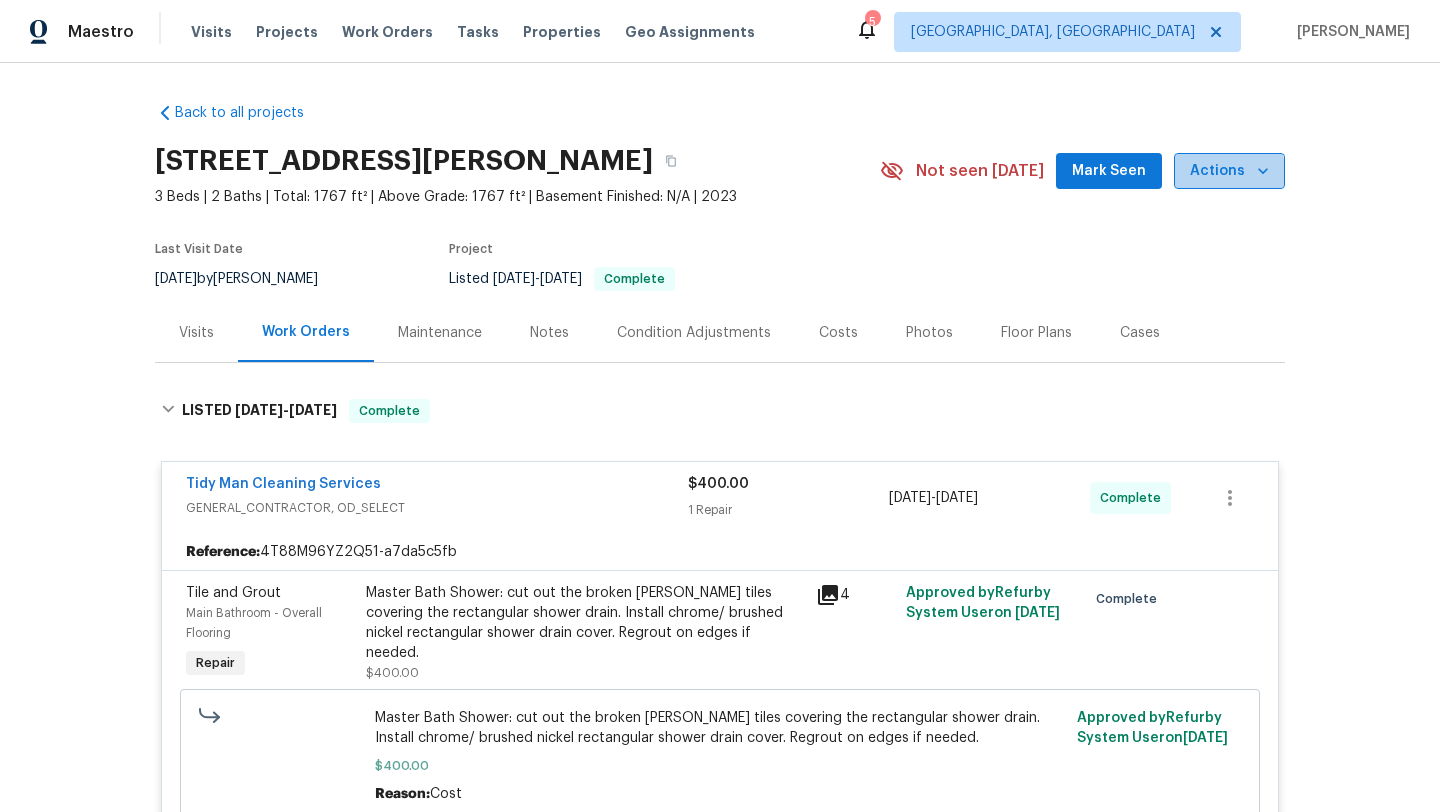 click on "Actions" at bounding box center (1229, 171) 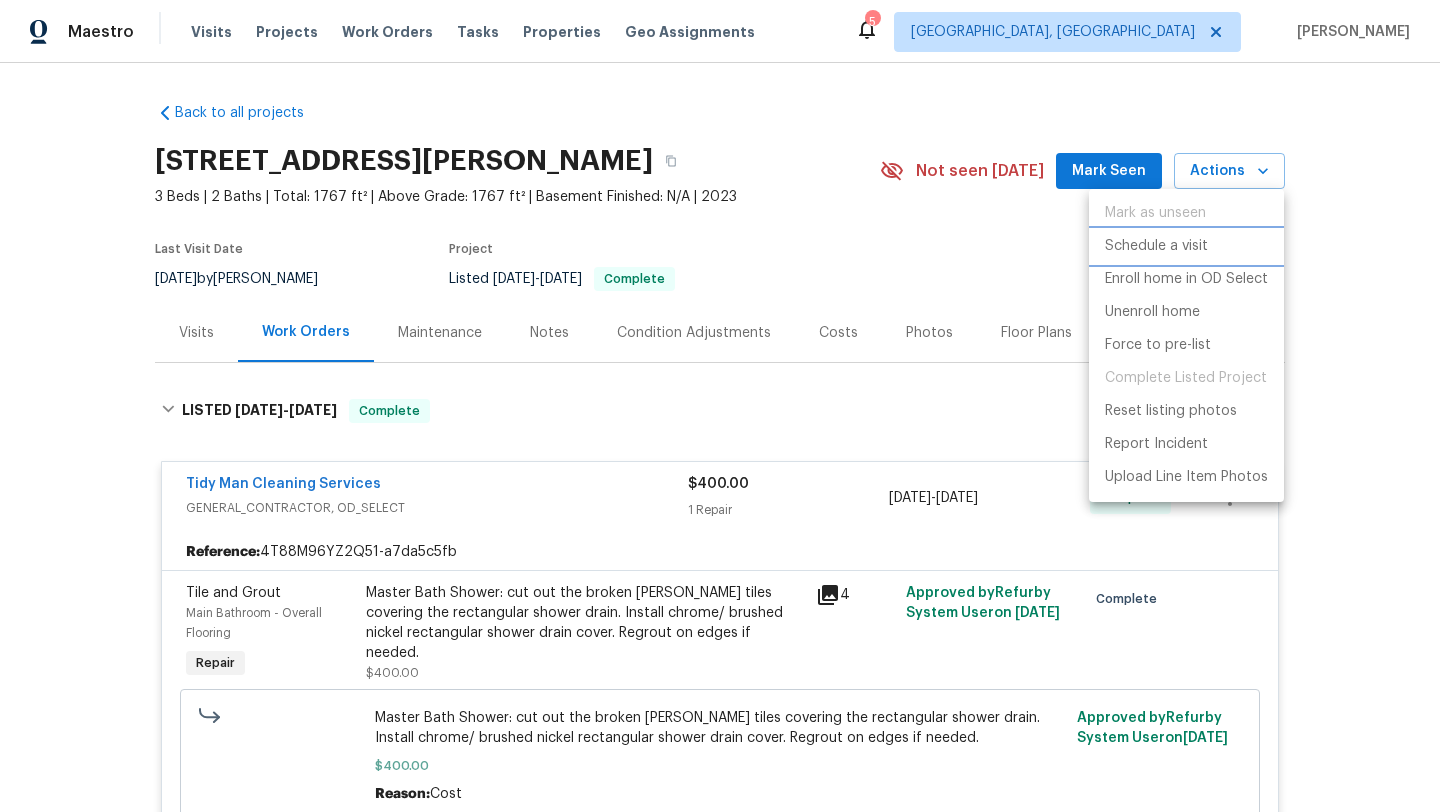 click on "Schedule a visit" at bounding box center [1186, 246] 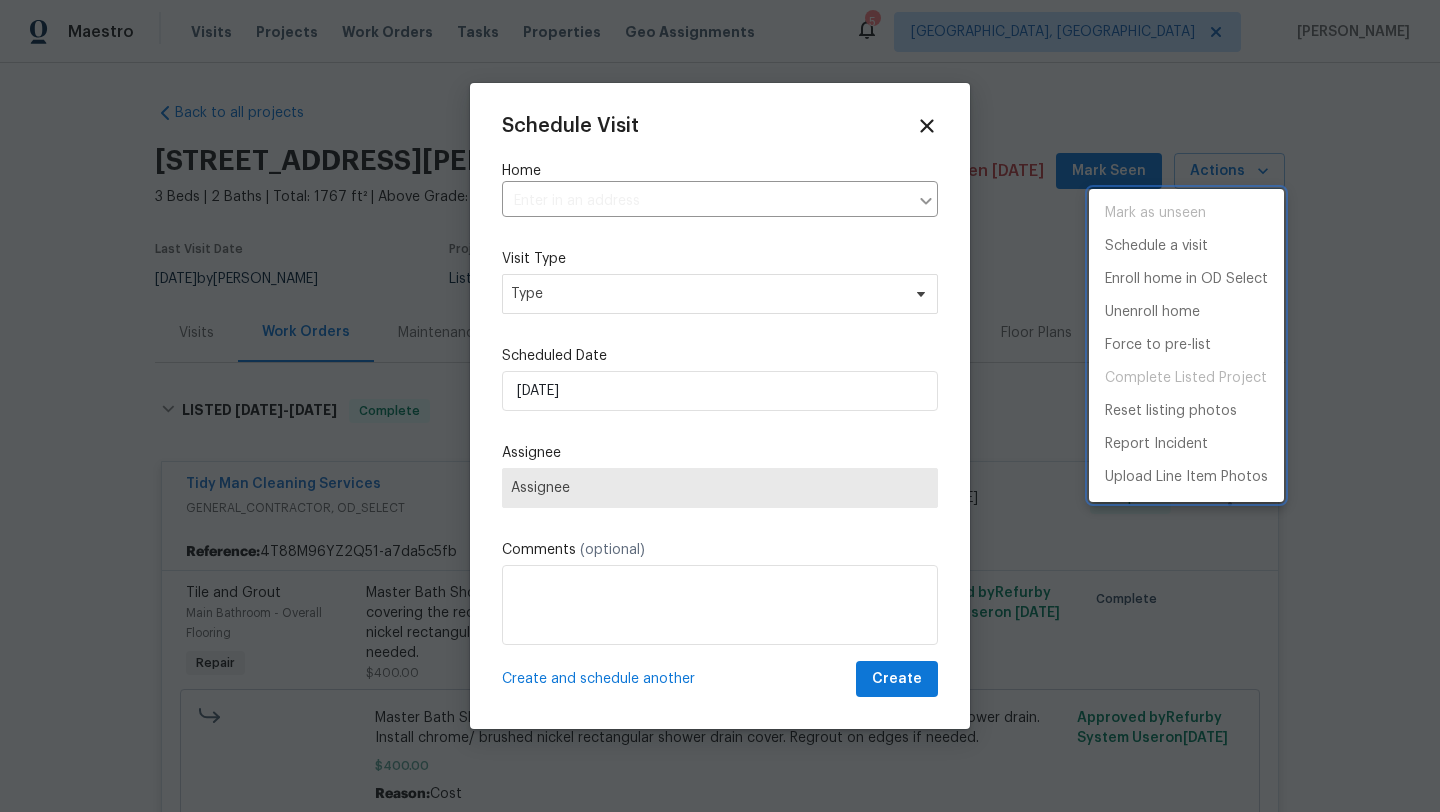 type on "601 Joan St, Columbia, SC 29203" 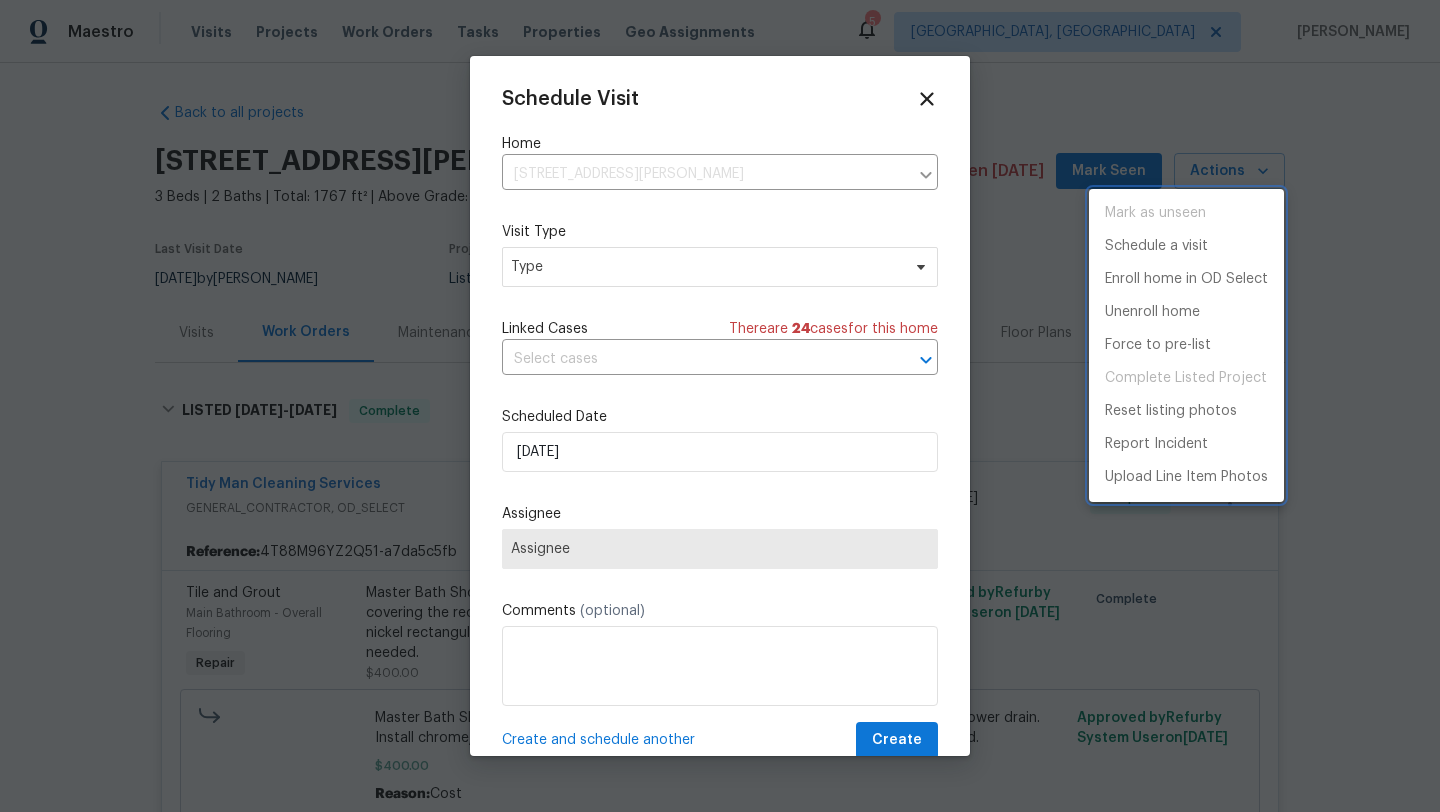click at bounding box center [720, 406] 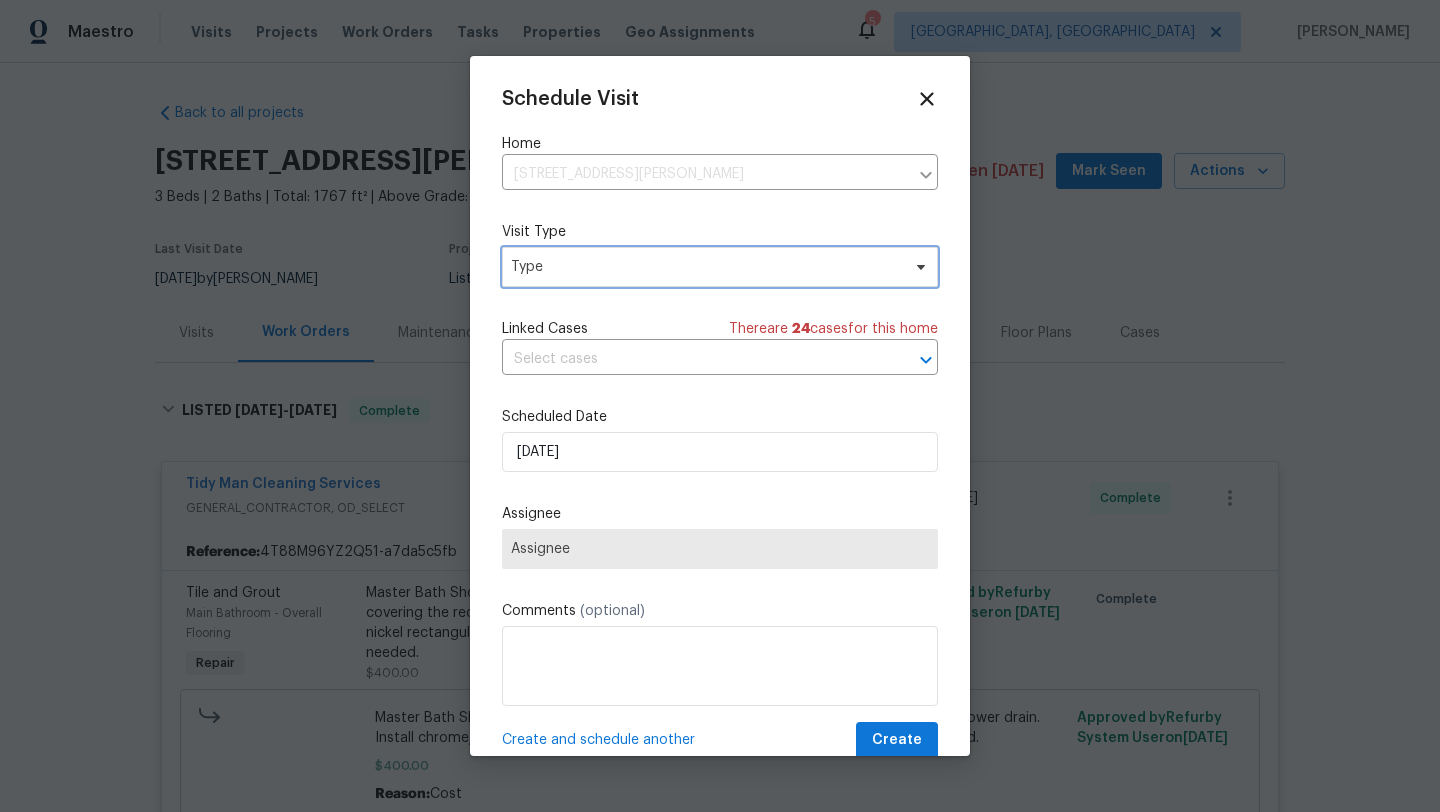 click on "Type" at bounding box center (705, 267) 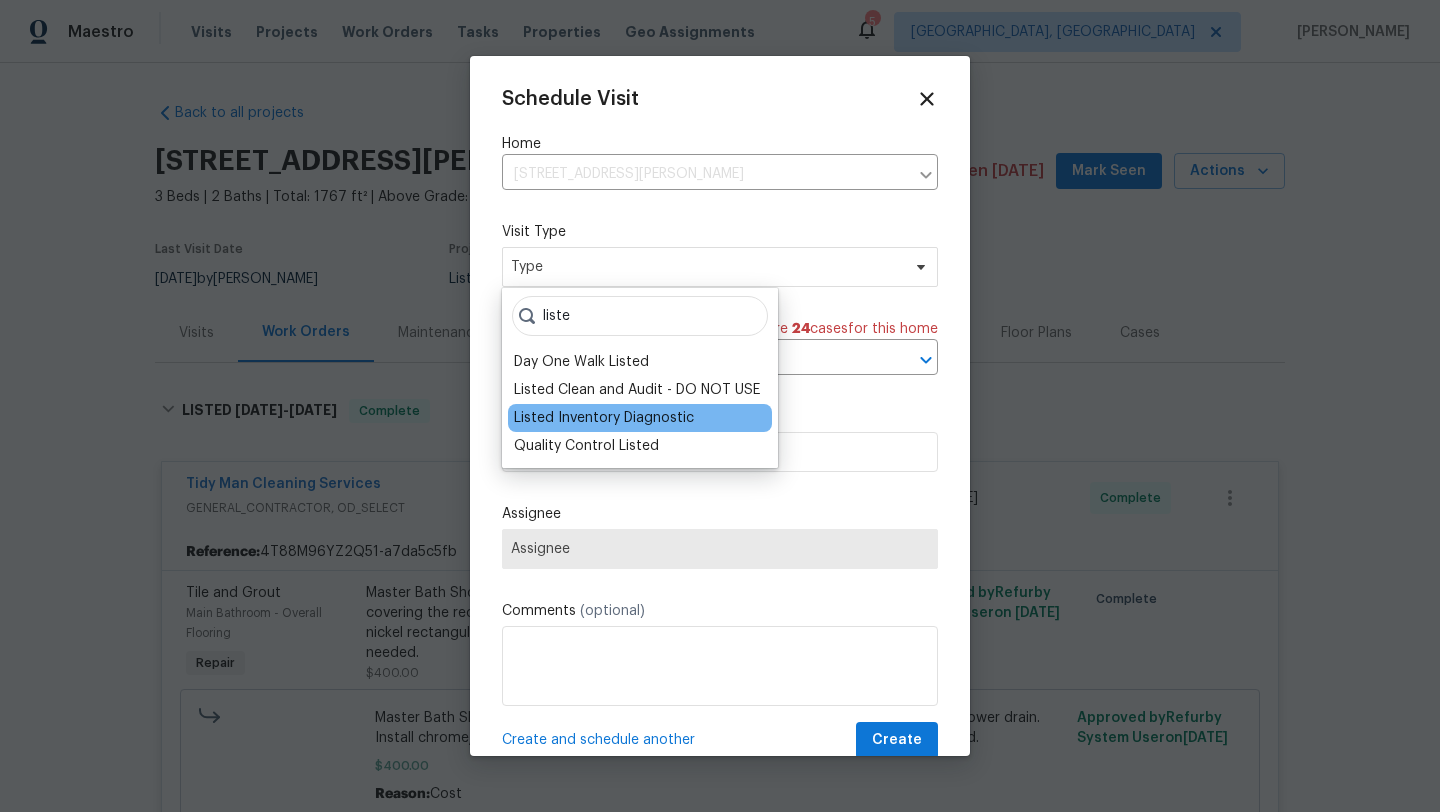 type on "liste" 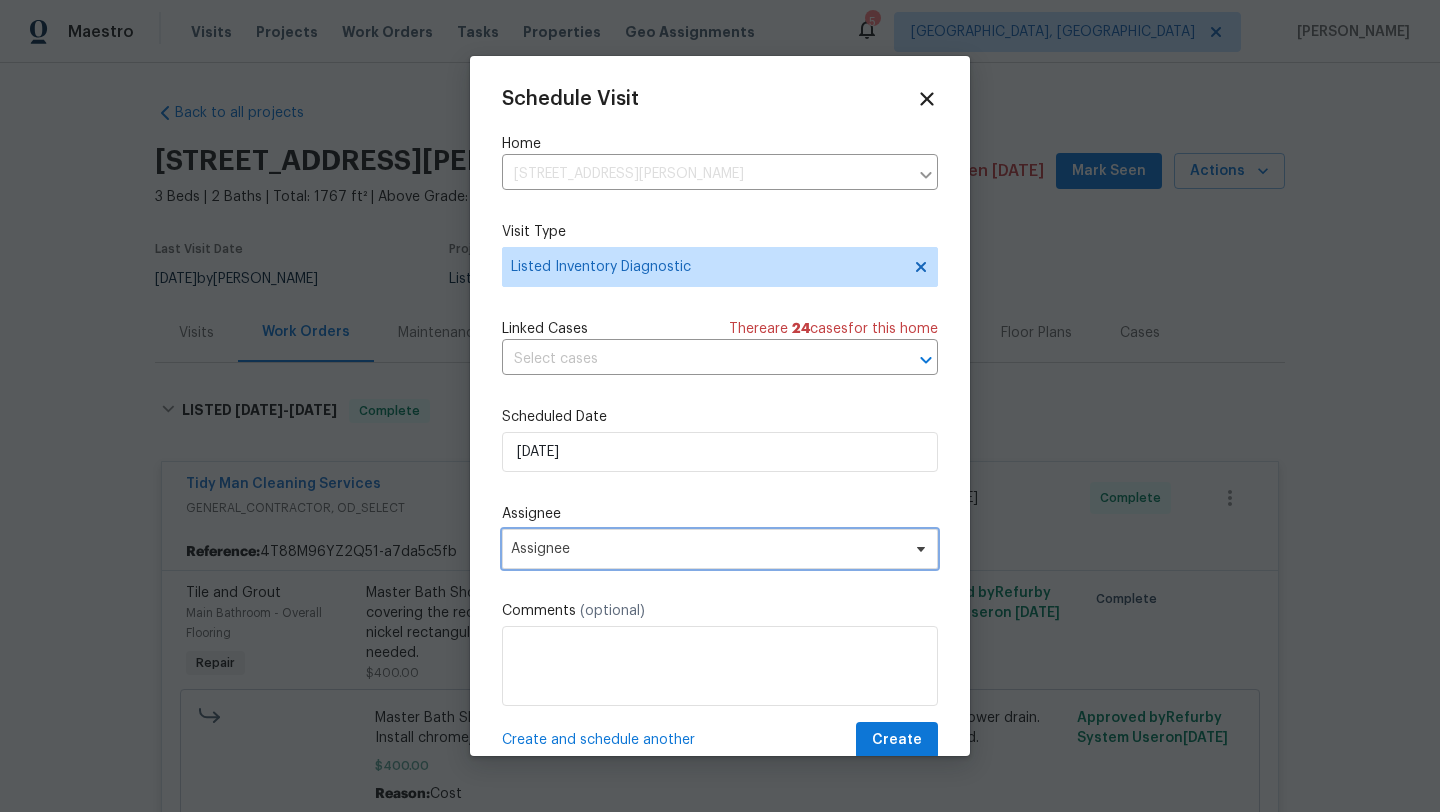 click on "Assignee" at bounding box center (707, 549) 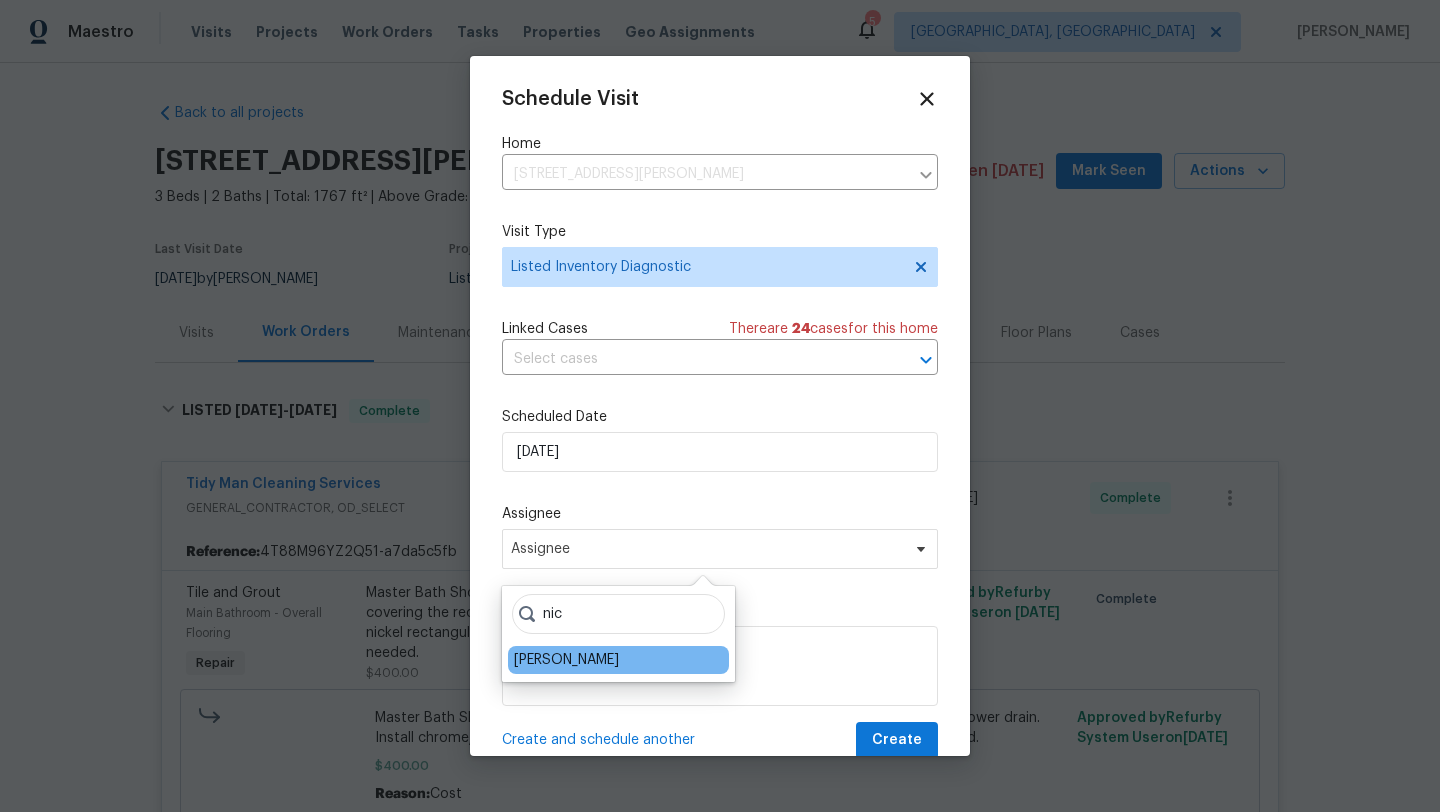 type on "nic" 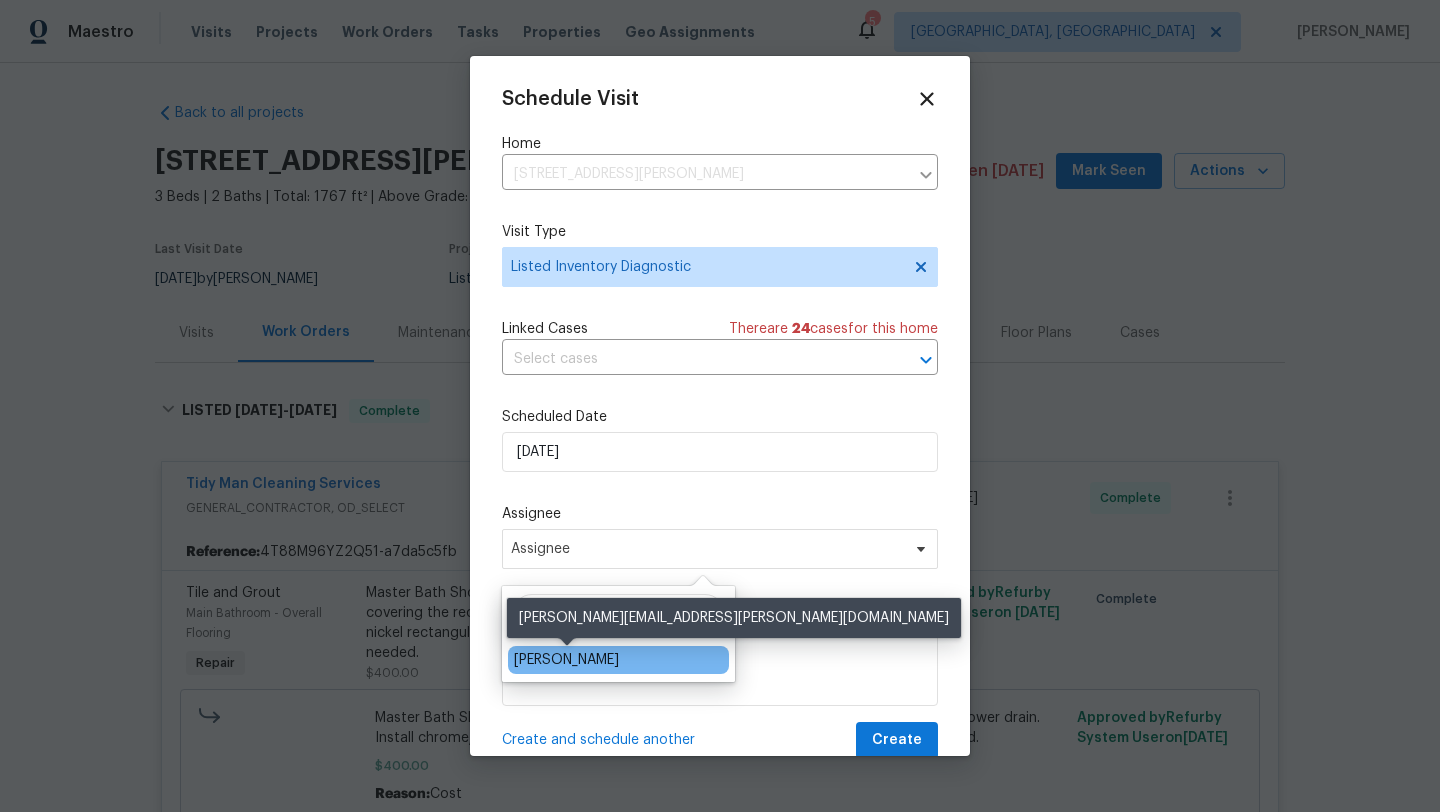 click on "Nicholas Russell" at bounding box center [566, 660] 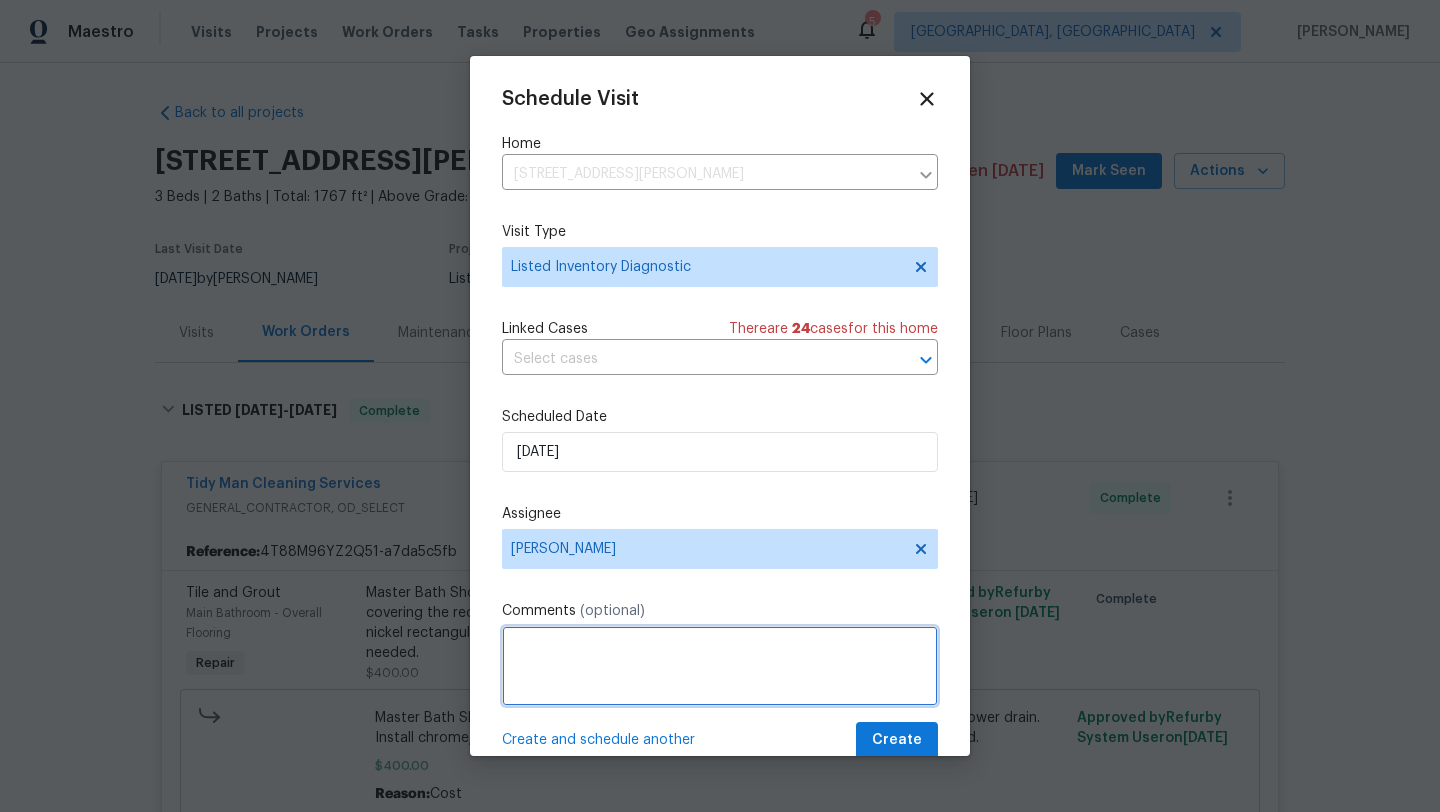click at bounding box center [720, 666] 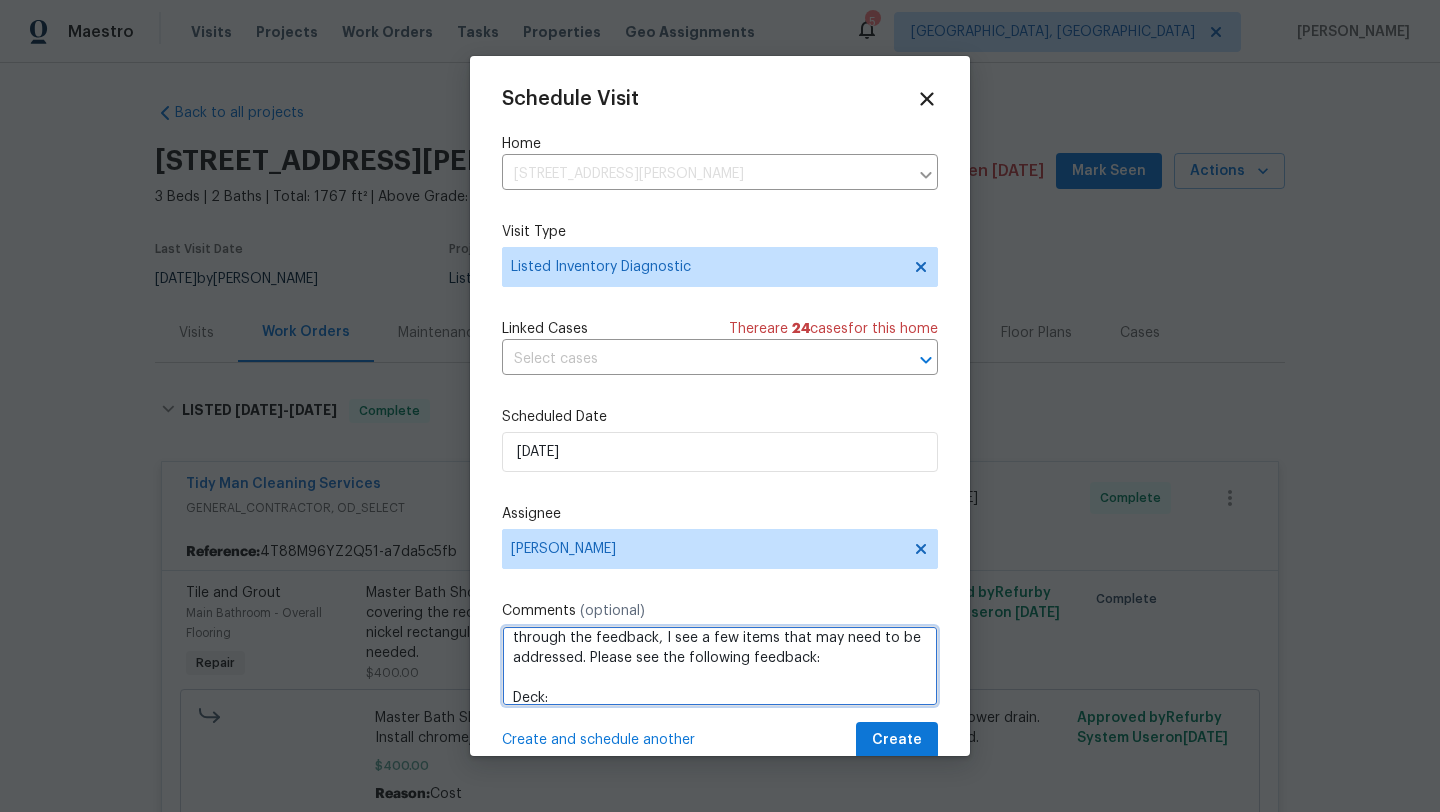scroll, scrollTop: 49, scrollLeft: 0, axis: vertical 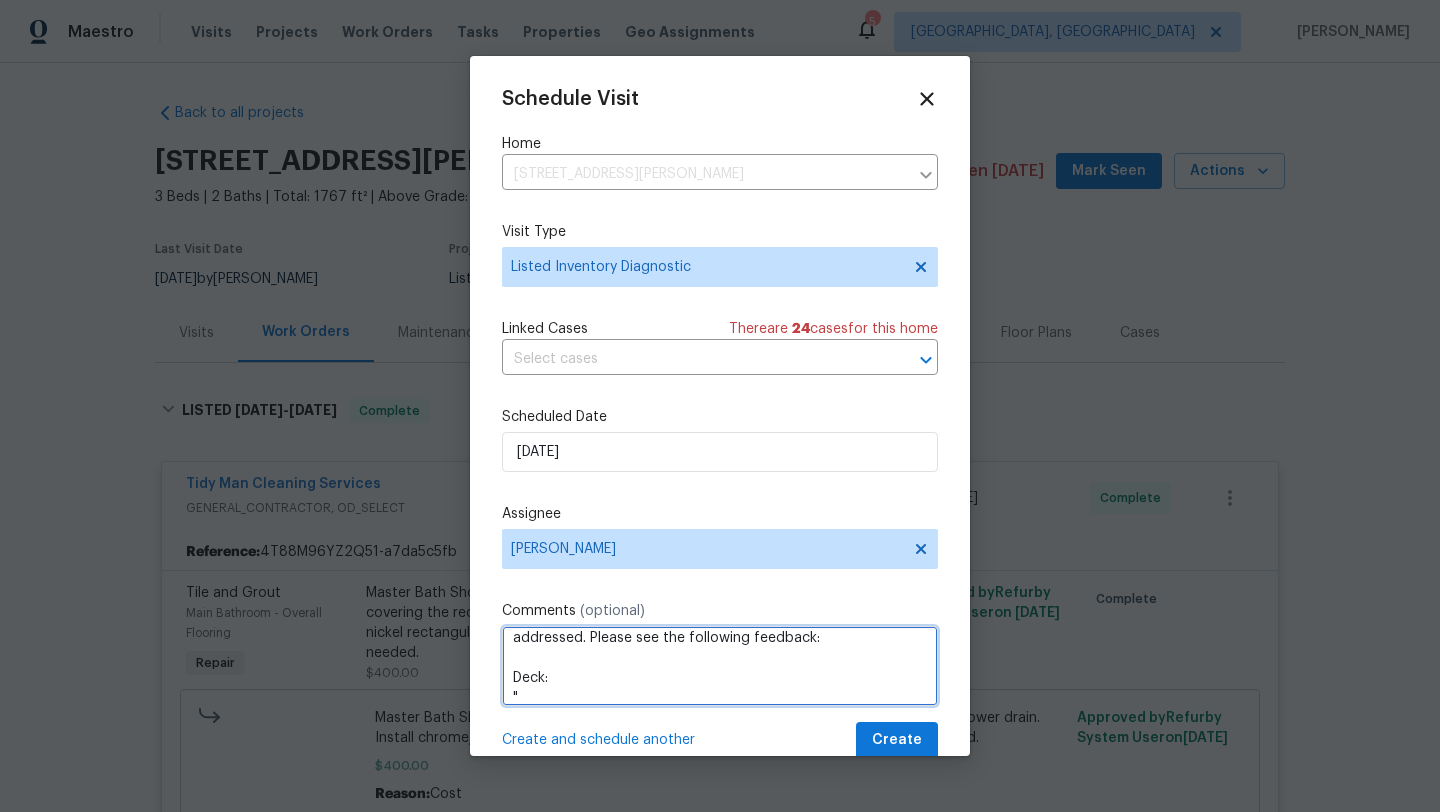 paste on "Back deck has floating joists underneath and very loose palm braces in center." 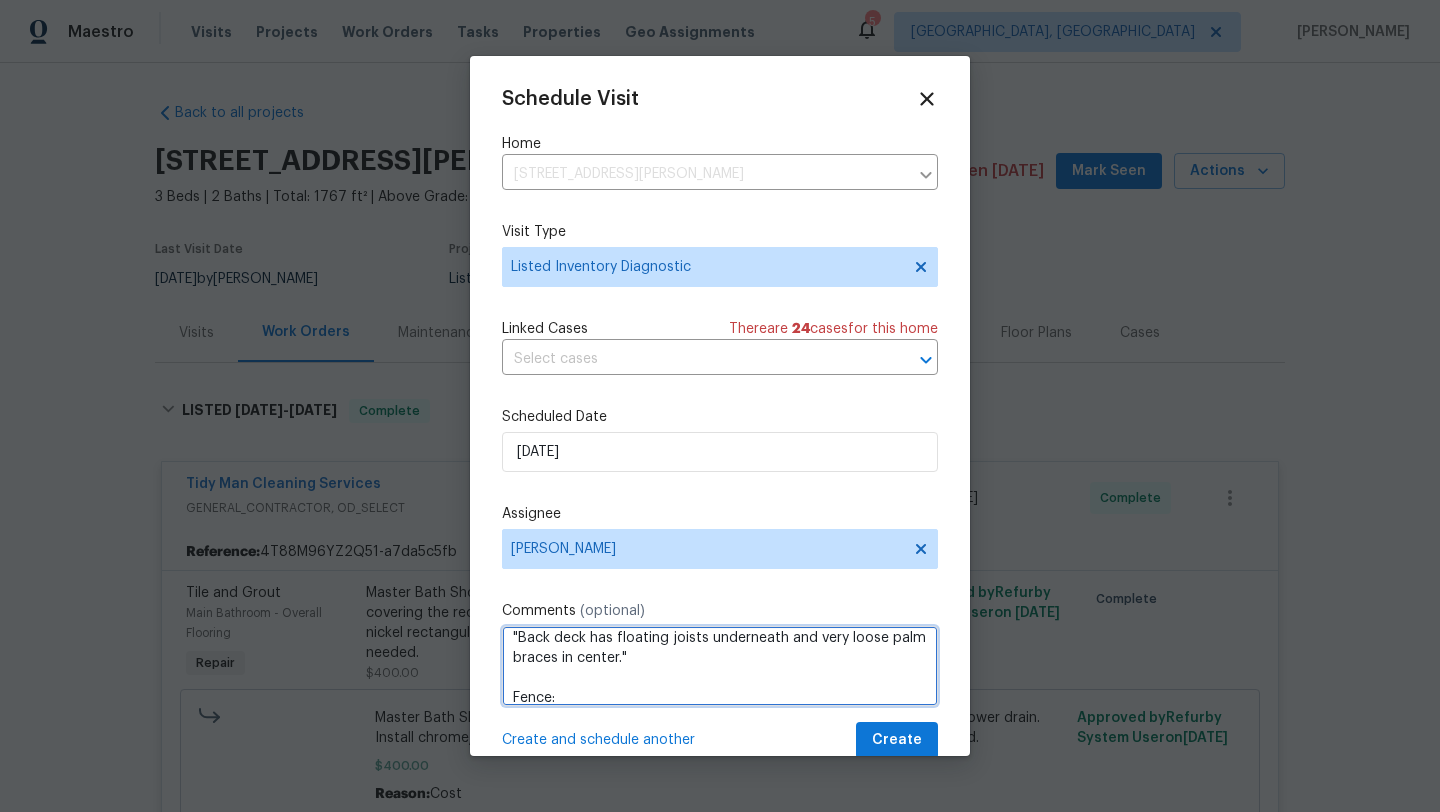 scroll, scrollTop: 129, scrollLeft: 0, axis: vertical 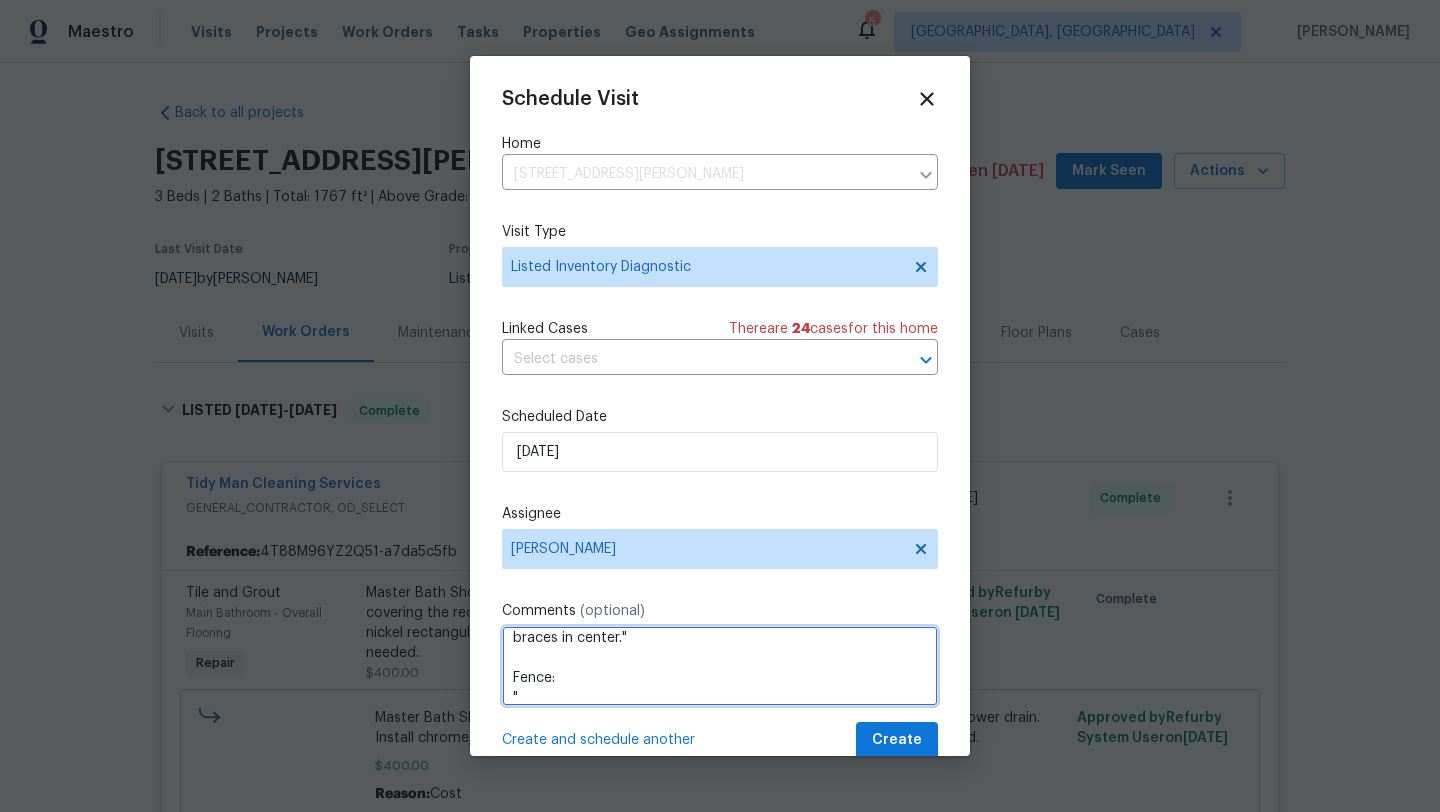 paste on "Back fence has dozens of sharp nails poking thru." 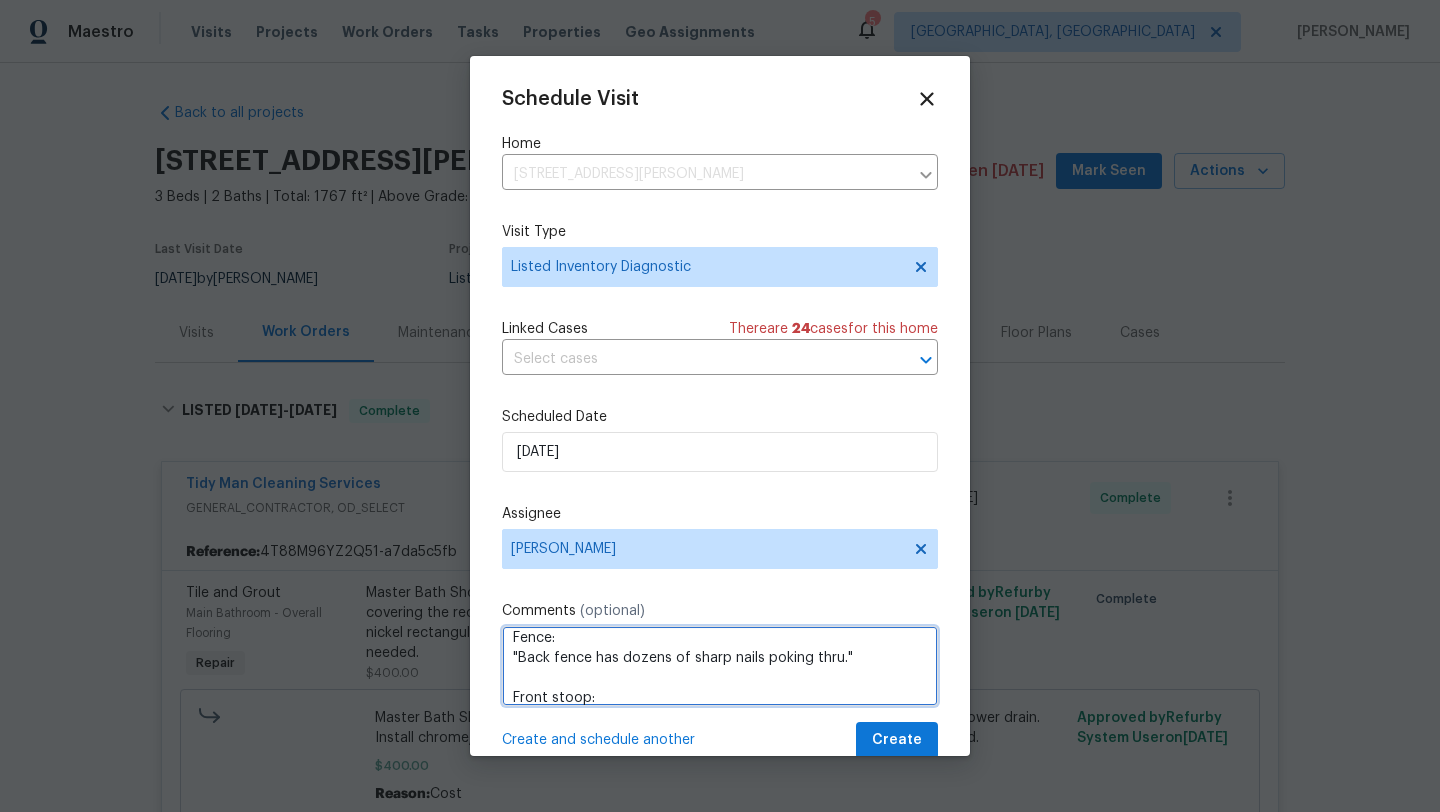 scroll, scrollTop: 189, scrollLeft: 0, axis: vertical 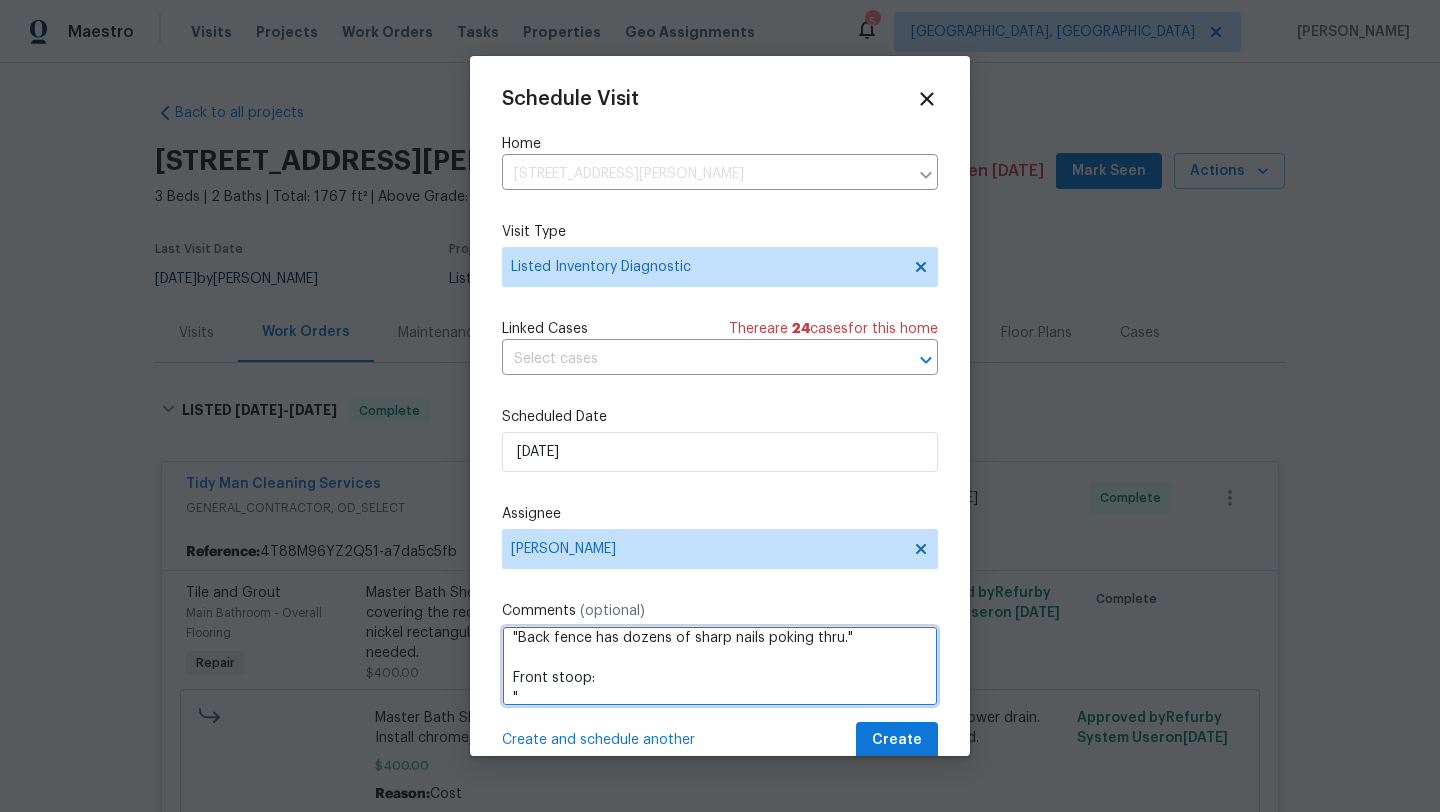 paste on "Front post of house was not secure could fall on someone" 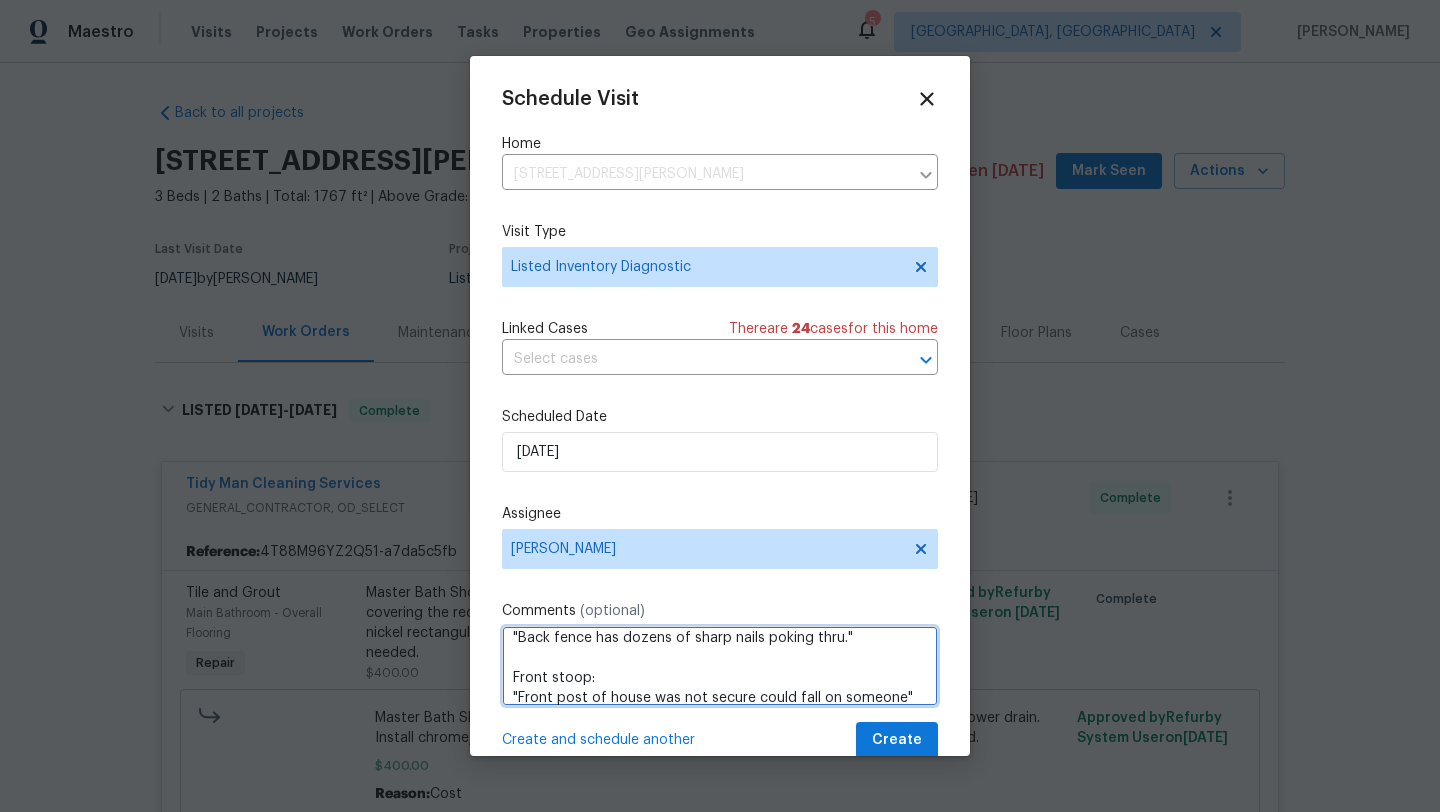 scroll, scrollTop: 209, scrollLeft: 0, axis: vertical 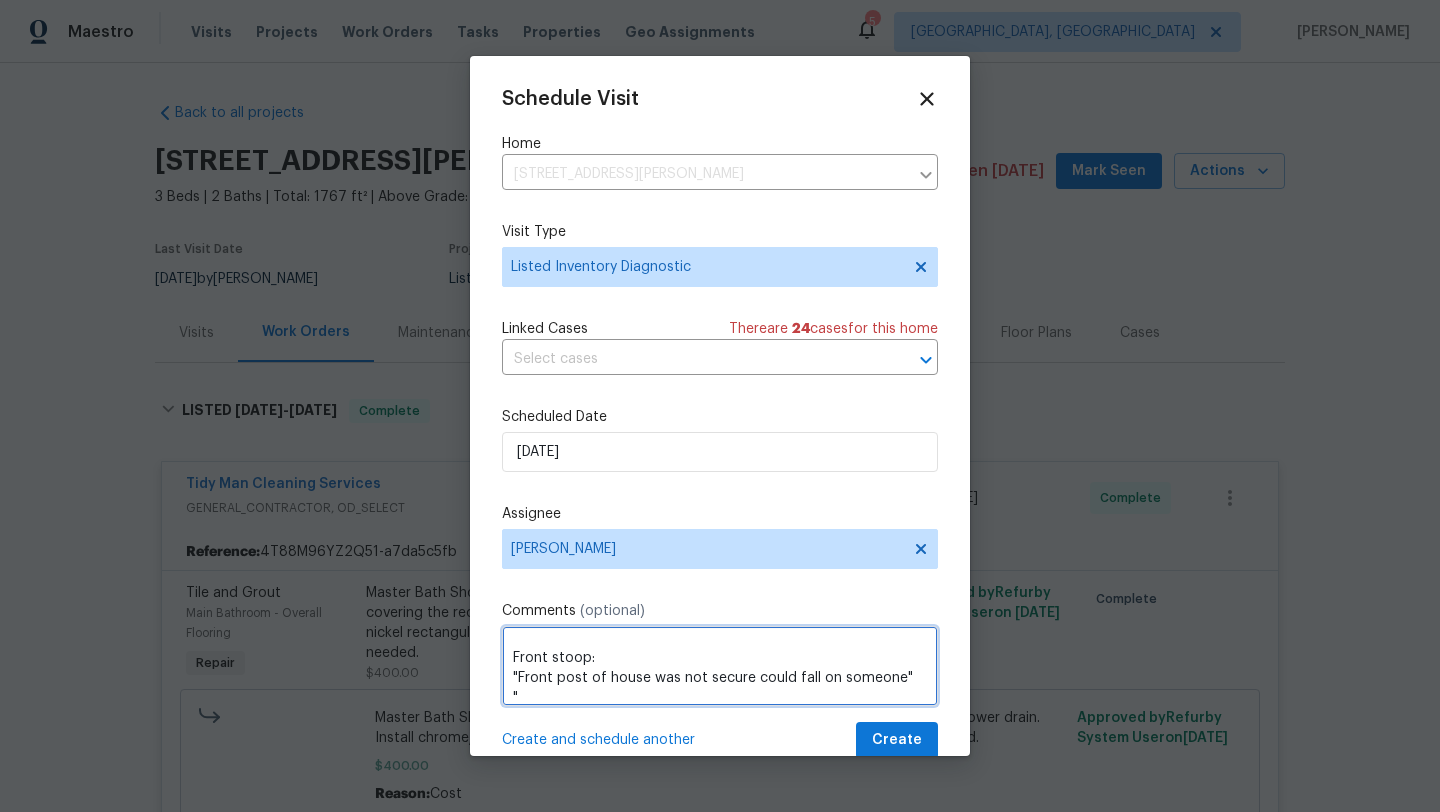 paste on "Front step concrete slab has is jagged." 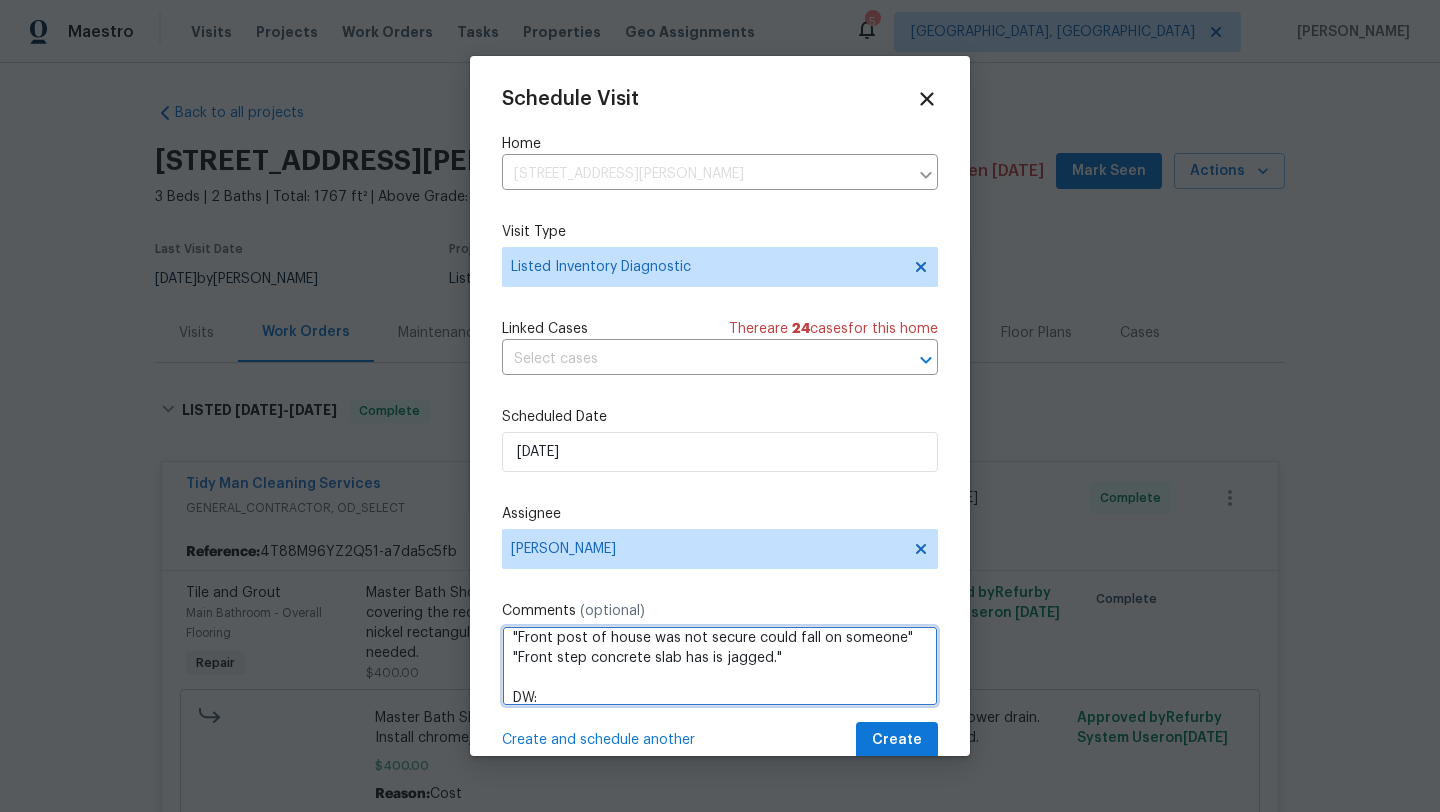scroll, scrollTop: 269, scrollLeft: 0, axis: vertical 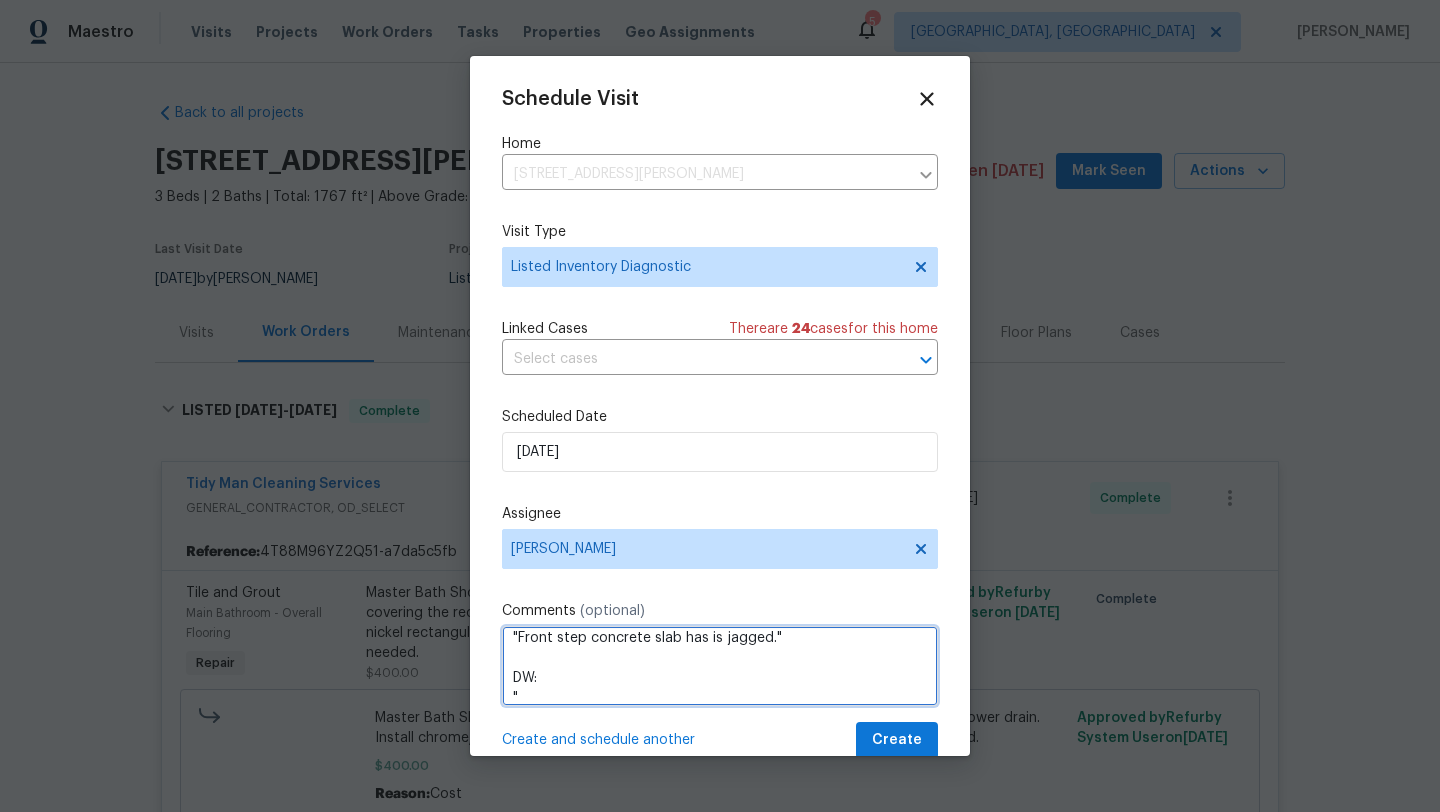 paste on "The dishwasher wasn?t installed properly looks incomplete" 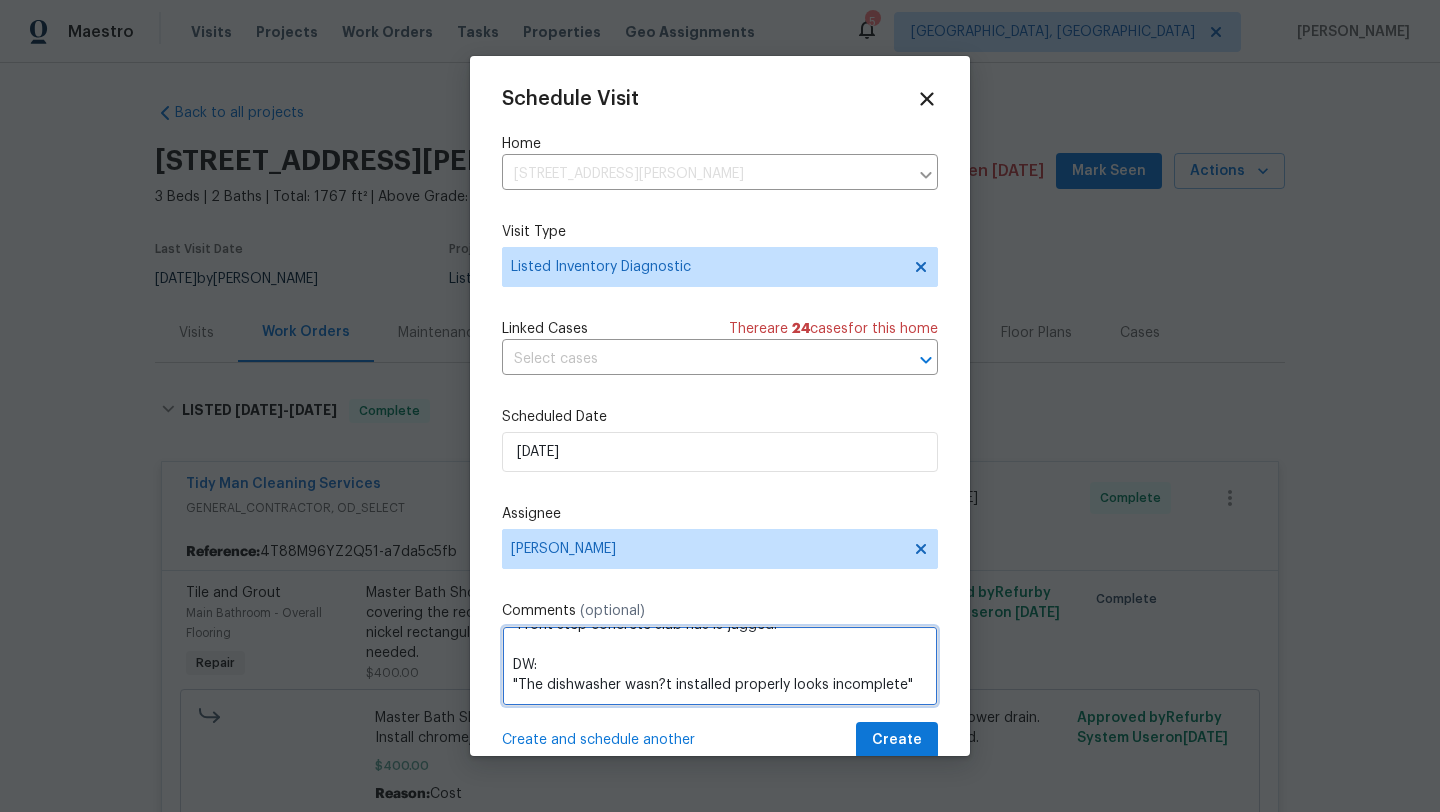 scroll, scrollTop: 309, scrollLeft: 0, axis: vertical 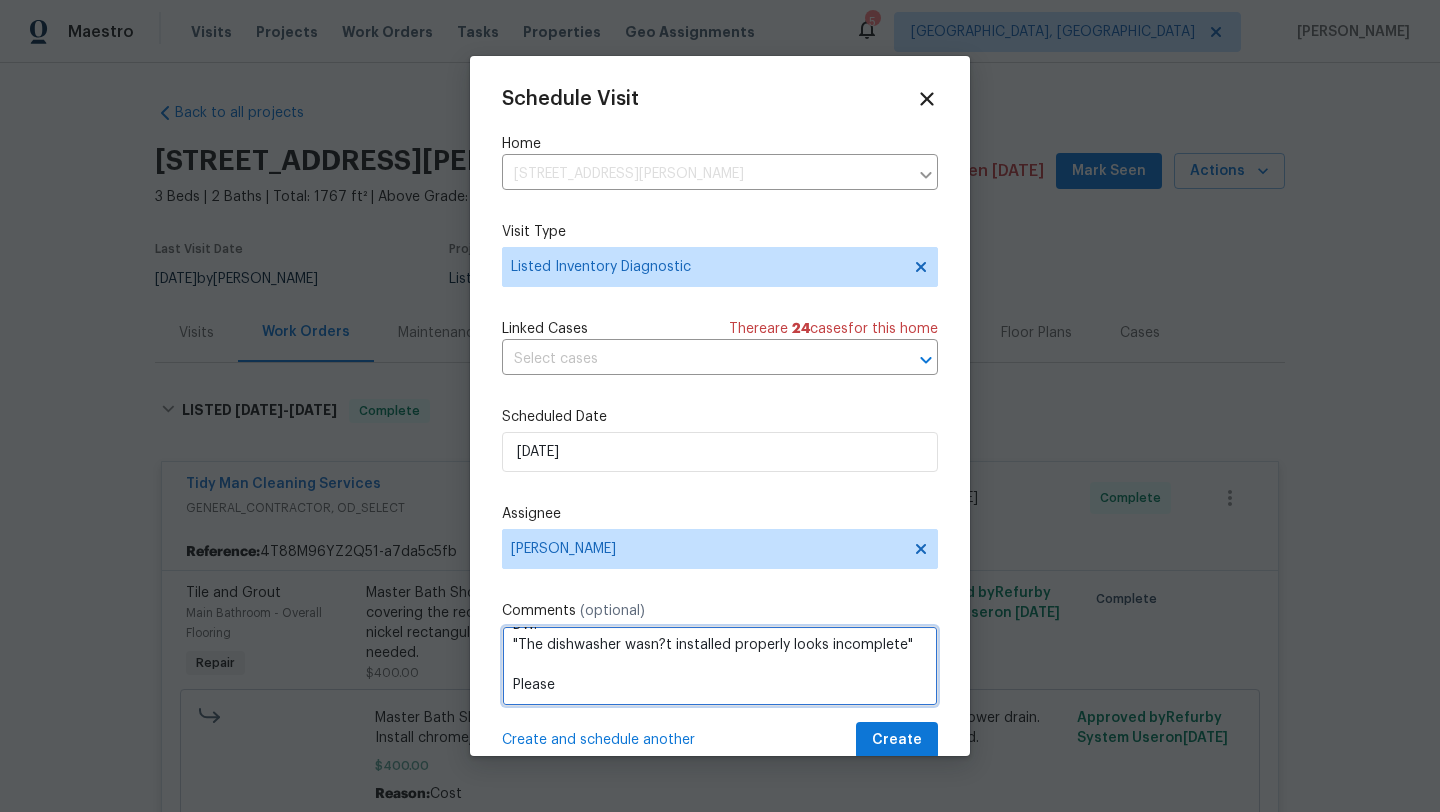 click on "Hello! This home just moved into my portfolio. Looking through the feedback, I see a few items that may need to be addressed. Please see the following feedback:
Deck:
"Back deck has floating joists underneath and very loose palm braces in center."
Fence:
"Back fence has dozens of sharp nails poking thru."
Front stoop:
"Front post of house was not secure could fall on someone"
"Front step concrete slab has is jagged."
DW:
"The dishwasher wasn?t installed properly looks incomplete"
Please" at bounding box center (720, 666) 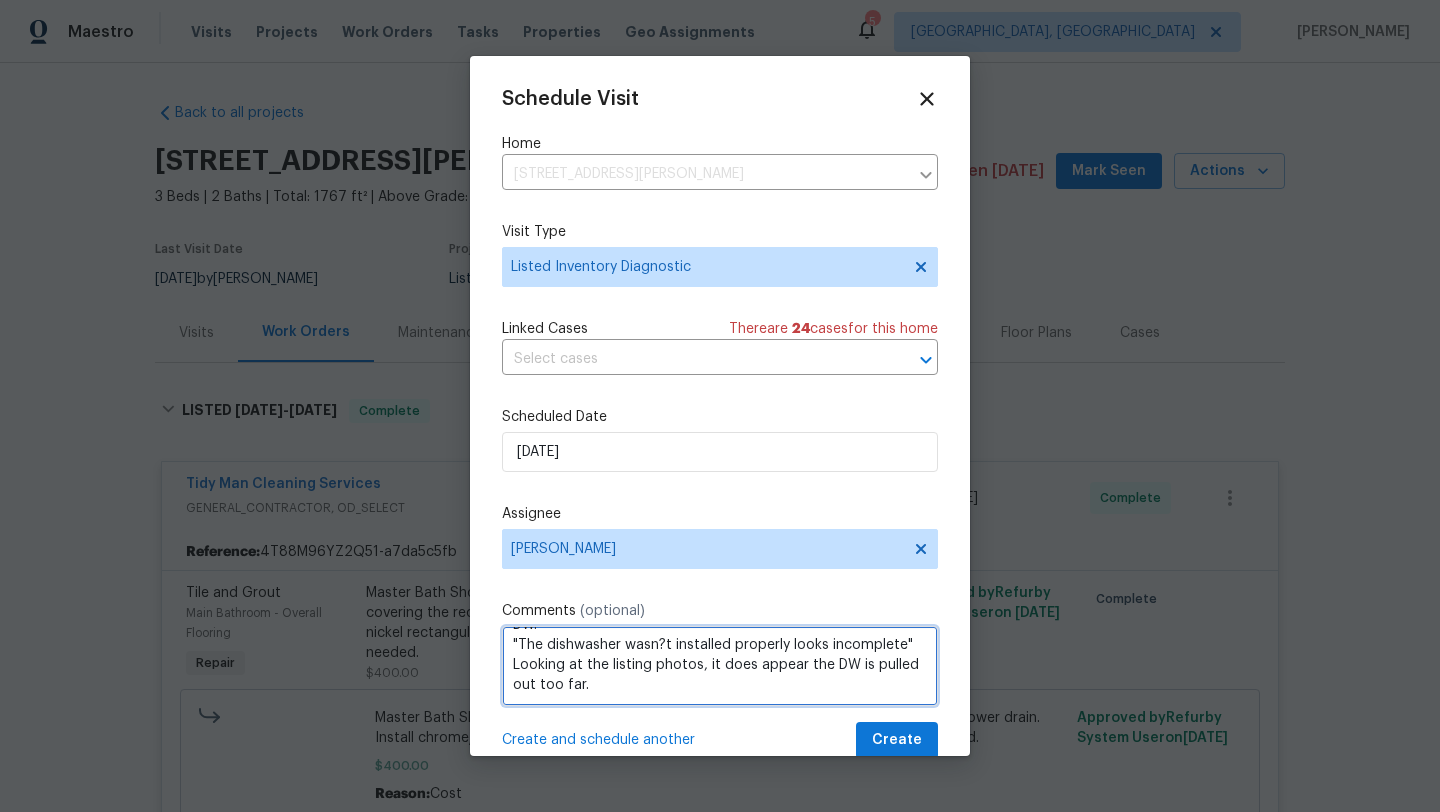 click on "Hello! This home just moved into my portfolio. Looking through the feedback, I see a few items that may need to be addressed. Please see the following feedback:
Deck:
"Back deck has floating joists underneath and very loose palm braces in center."
Fence:
"Back fence has dozens of sharp nails poking thru."
Front stoop:
"Front post of house was not secure could fall on someone"
"Front step concrete slab has is jagged."
DW:
"The dishwasher wasn?t installed properly looks incomplete"
Looking at the listing photos, it does appear the DW is pulled out too far.
Please" at bounding box center [720, 666] 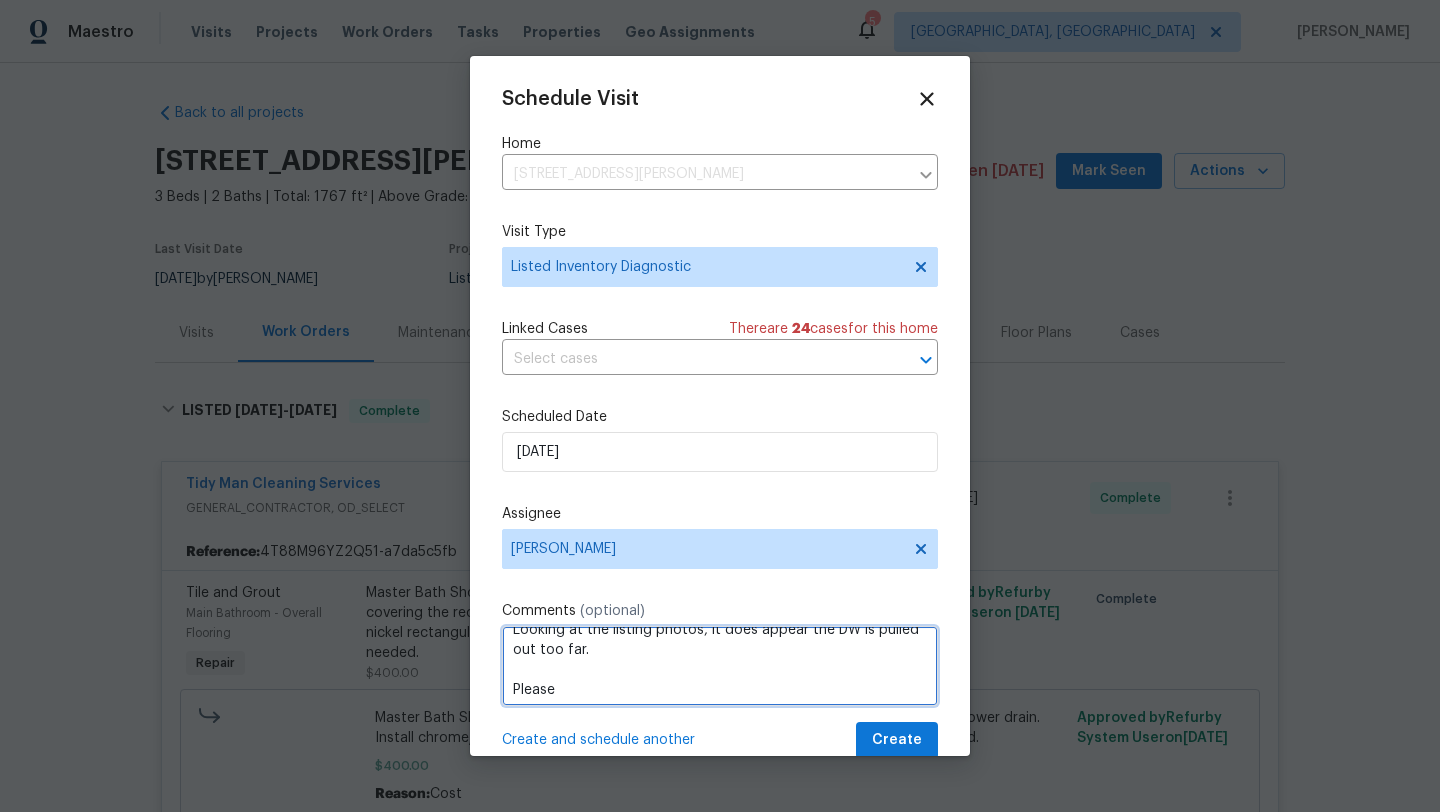 scroll, scrollTop: 361, scrollLeft: 0, axis: vertical 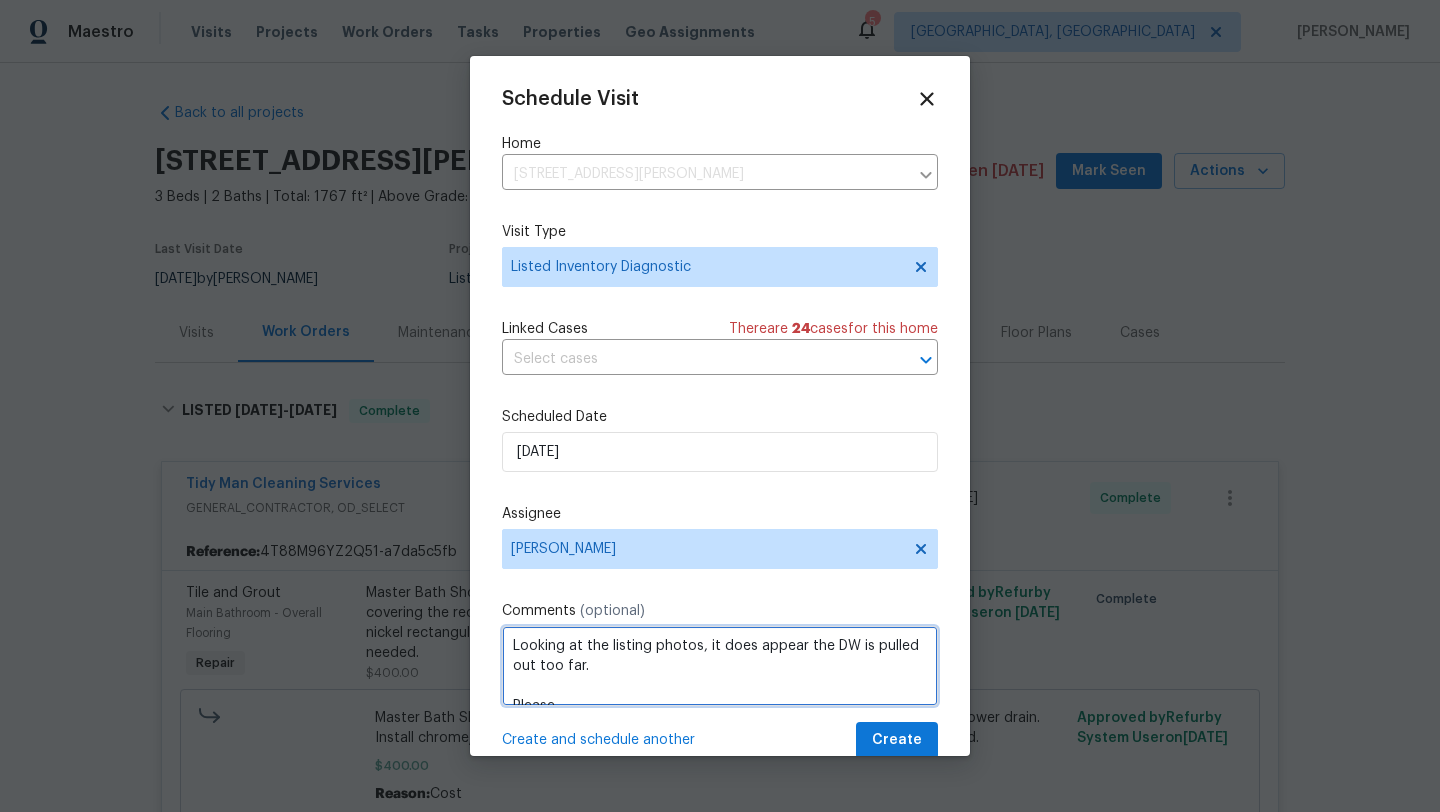 click on "Hello! This home just moved into my portfolio. Looking through the feedback, I see a few items that may need to be addressed. Please see the following feedback:
Deck:
"Back deck has floating joists underneath and very loose palm braces in center."
Fence:
"Back fence has dozens of sharp nails poking thru."
Front stoop:
"Front post of house was not secure could fall on someone"
"Front step concrete slab has is jagged."
DW:
"The dishwasher wasn?t installed properly looks incomplete"
Looking at the listing photos, it does appear the DW is pulled out too far.
Please" at bounding box center (720, 666) 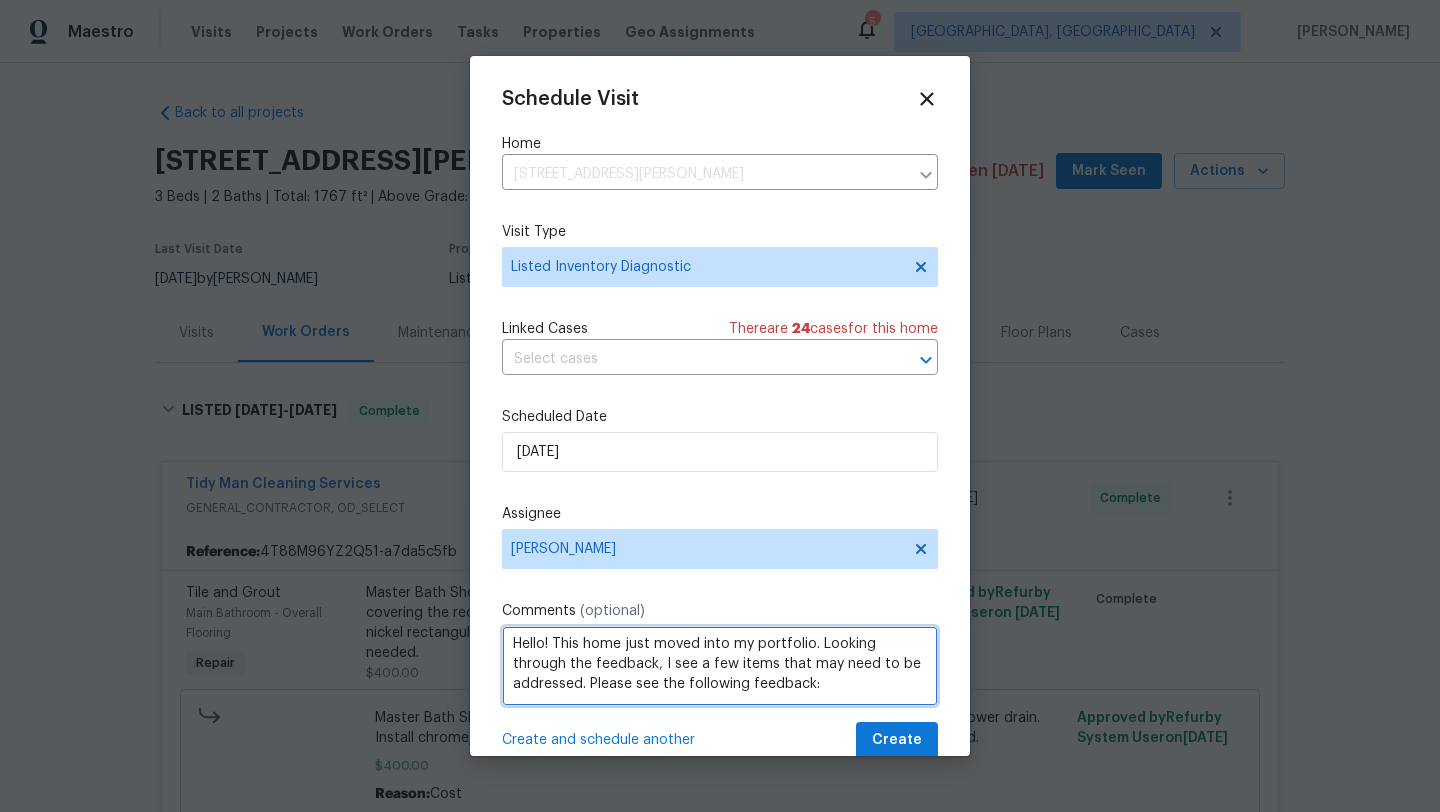 scroll, scrollTop: 0, scrollLeft: 0, axis: both 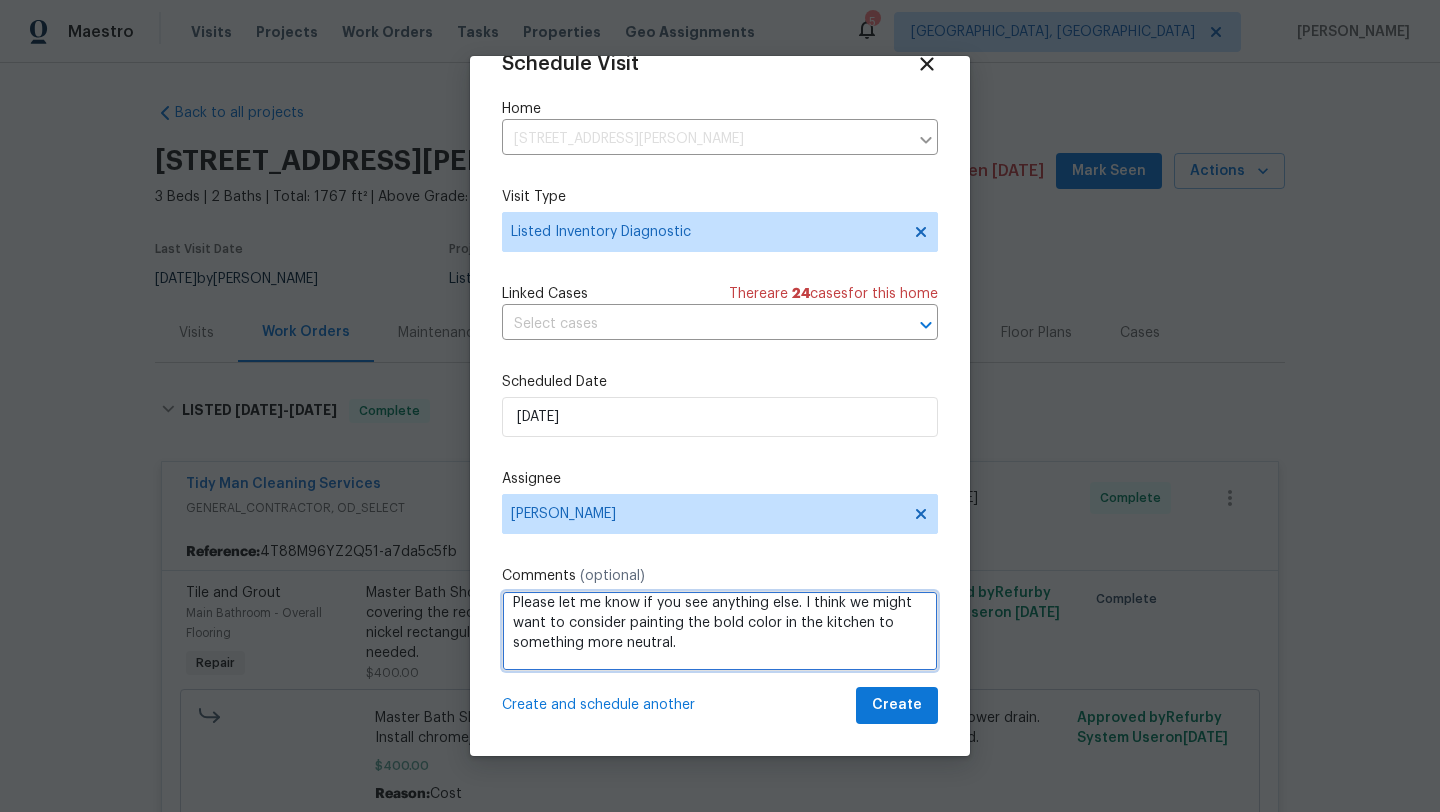 type on "Hello! This home just moved into my portfolio. Looking through the feedback, I see a few items that may need to be addressed. Please see the following feedback:
Deck:
"Back deck has floating joists underneath and very loose palm braces in center."
Fence:
"Back fence has dozens of sharp nails poking thru."
Front stoop:
"Front post of house was not secure could fall on someone"
"Front step concrete slab has is jagged."
DW:
"The dishwasher wasn?t installed properly looks incomplete"
Looking at the listing photos, it does appear the DW is pulled out too far.
Please let me know if you see anything else. I think we might want to consider painting the bold color in the kitchen to something more neutral.
Thanks!" 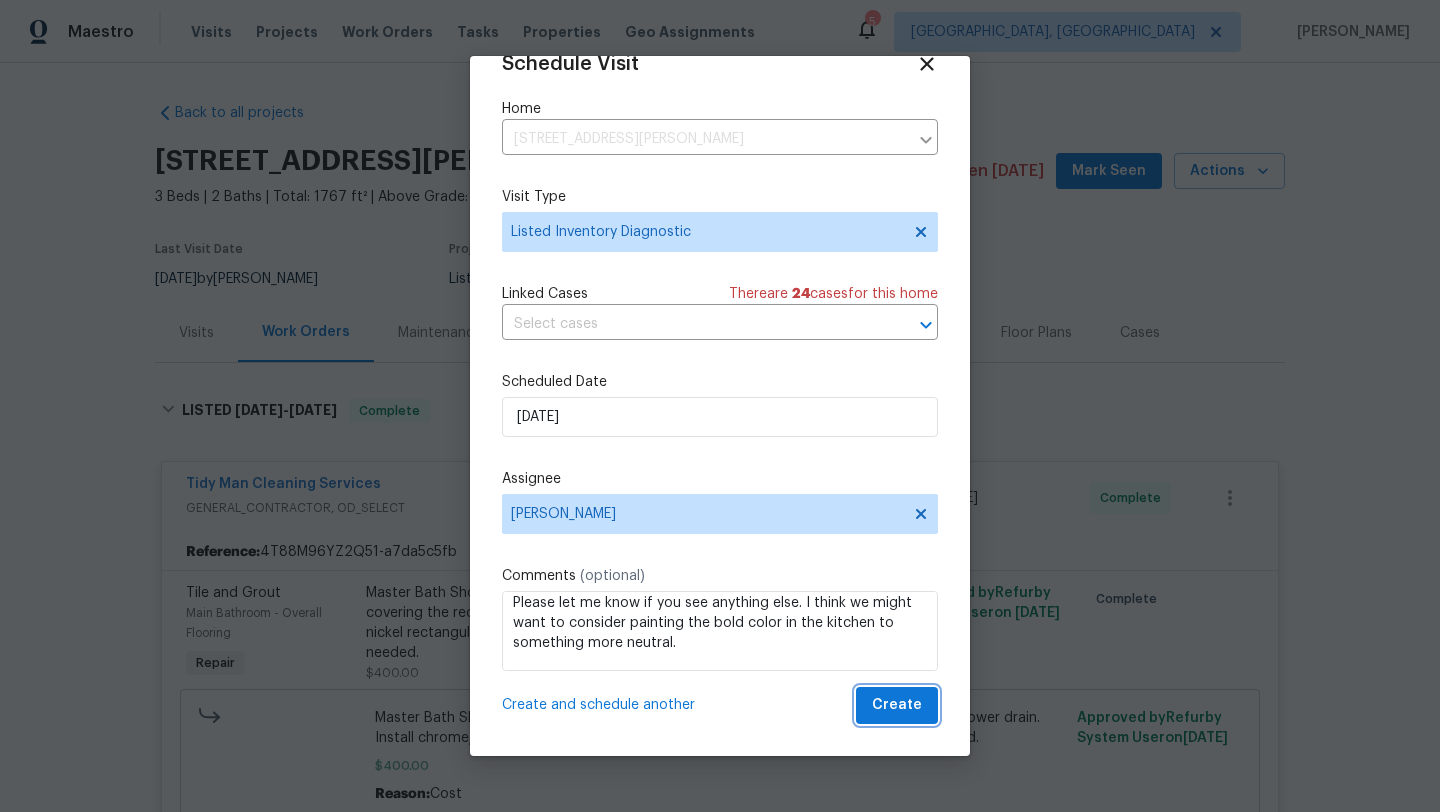 click on "Create" at bounding box center (897, 705) 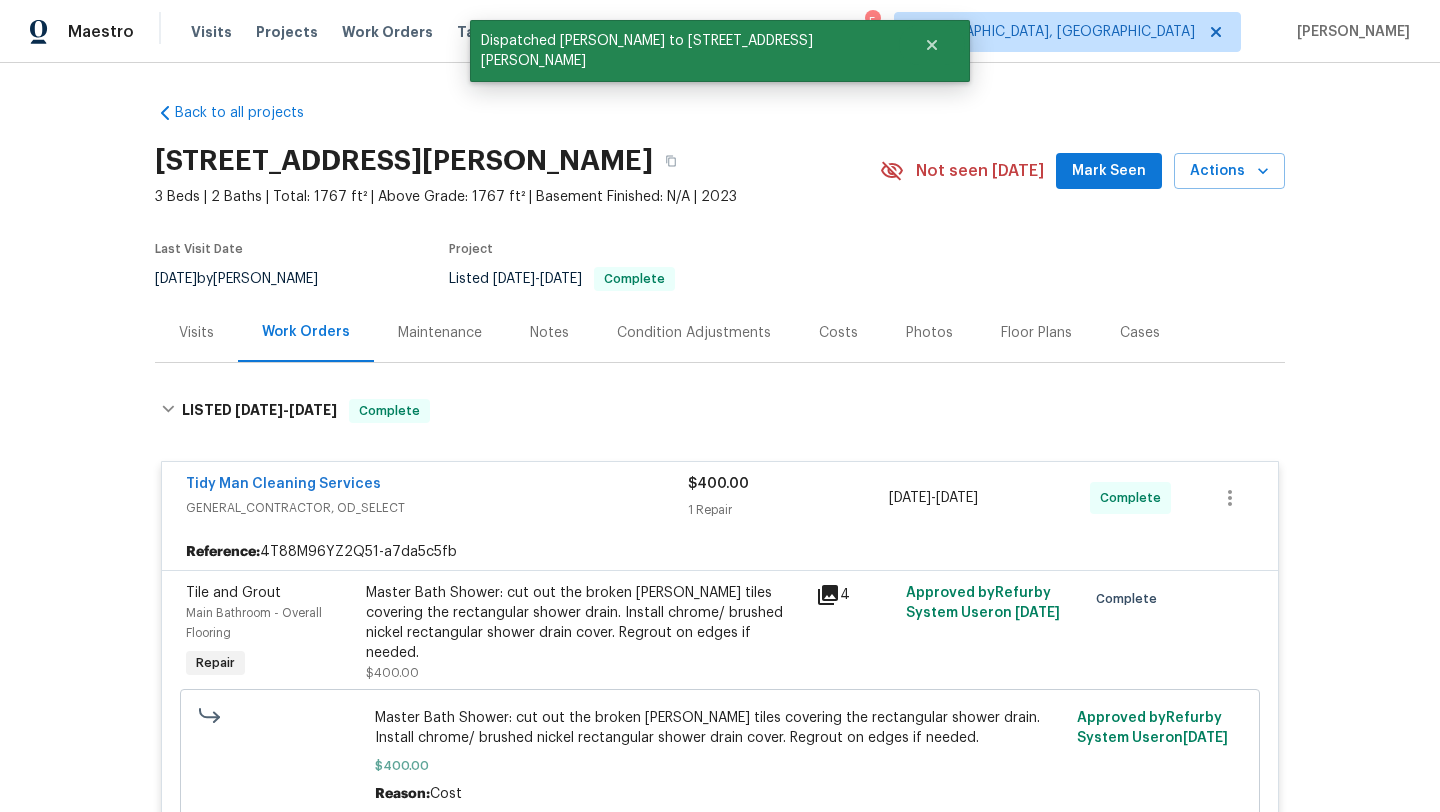 click on "Visits" at bounding box center [196, 332] 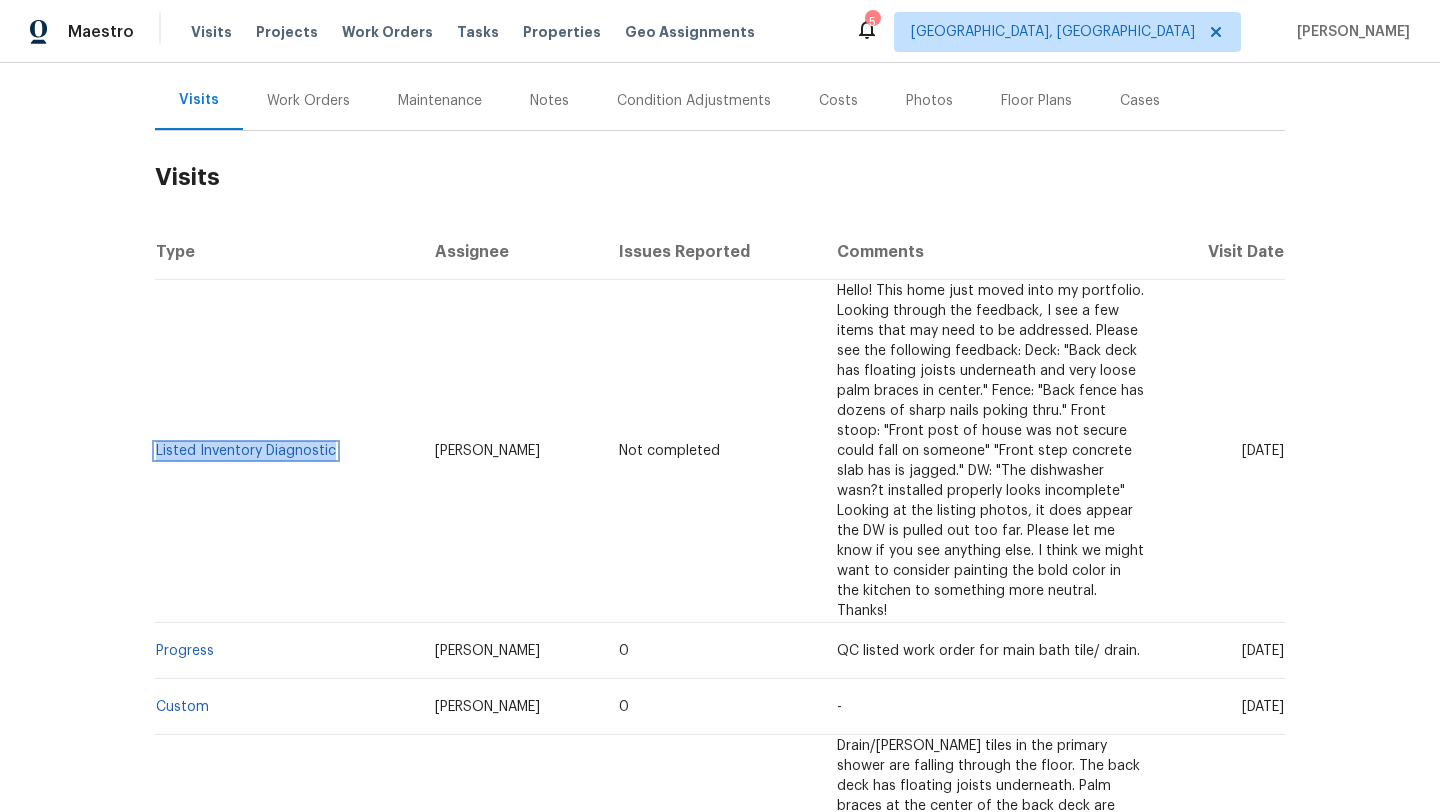 scroll, scrollTop: 302, scrollLeft: 0, axis: vertical 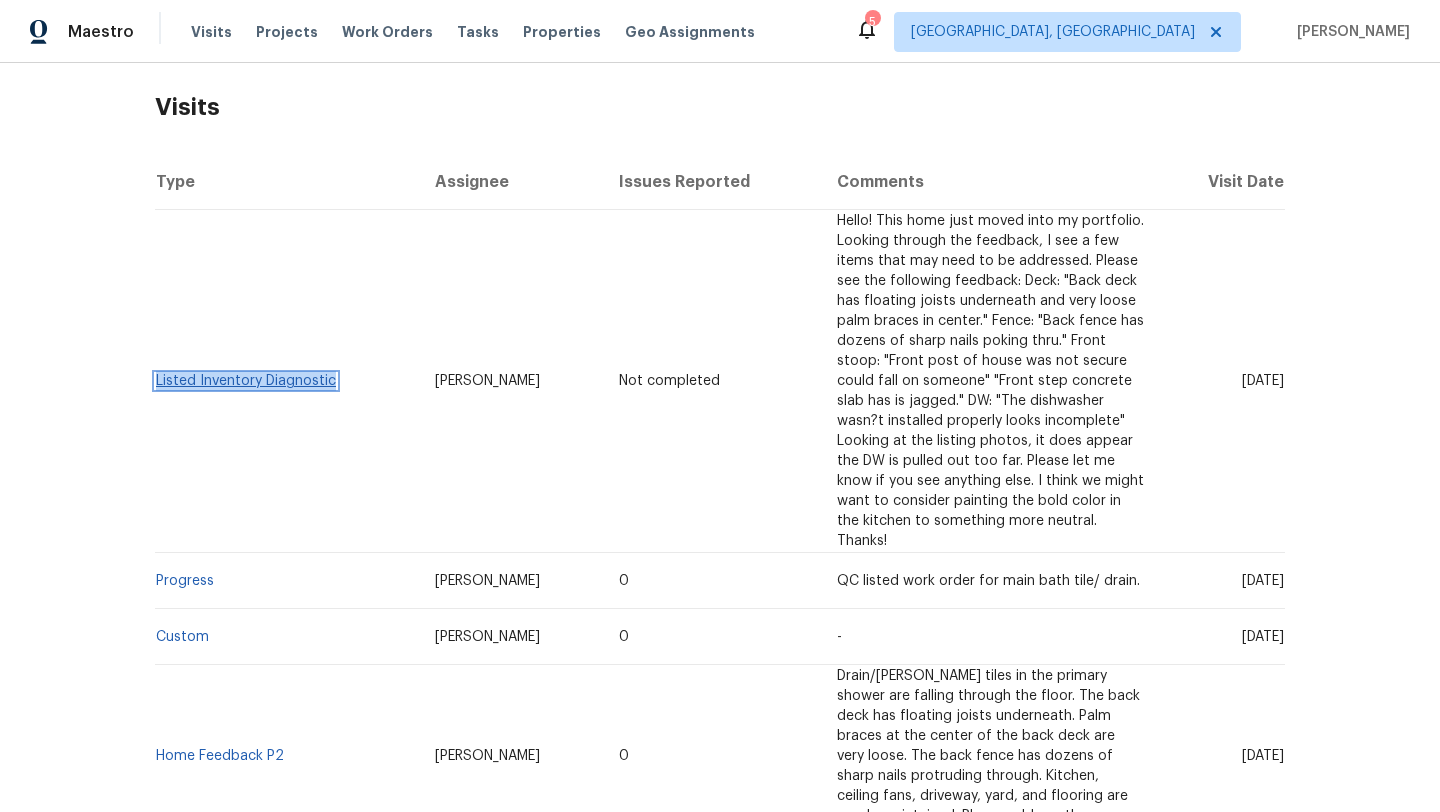 click on "Listed Inventory Diagnostic" at bounding box center (246, 381) 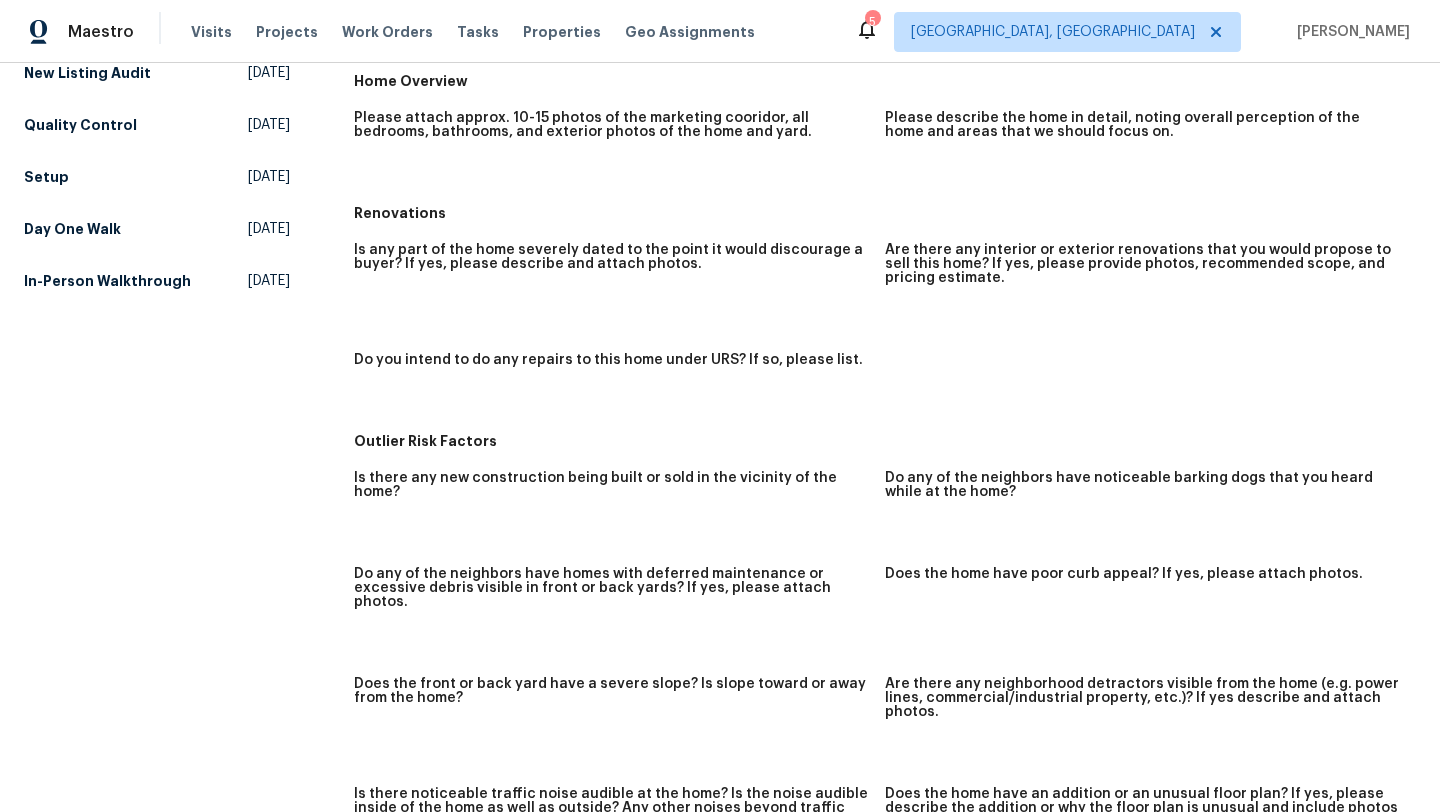 scroll, scrollTop: 0, scrollLeft: 0, axis: both 